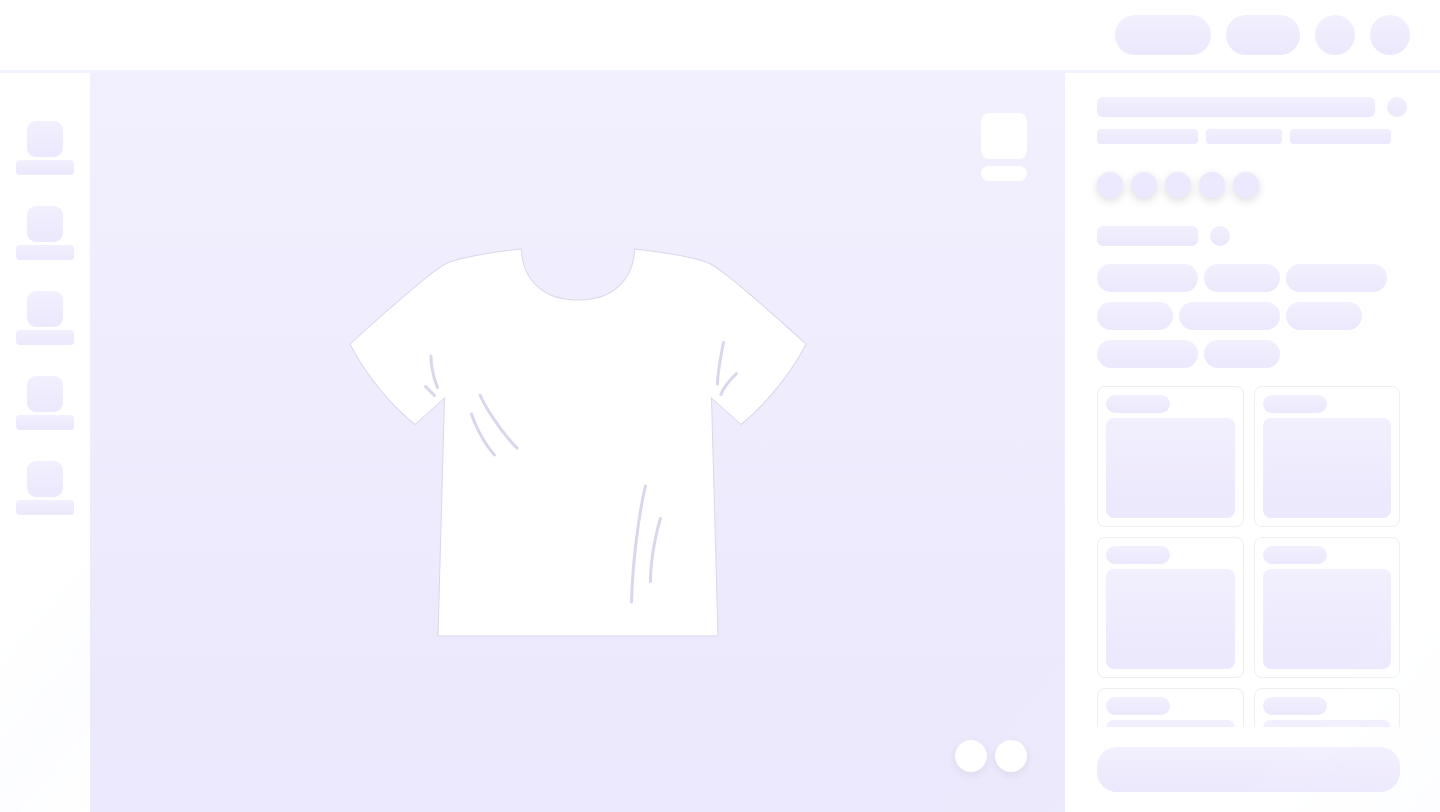 scroll, scrollTop: 0, scrollLeft: 0, axis: both 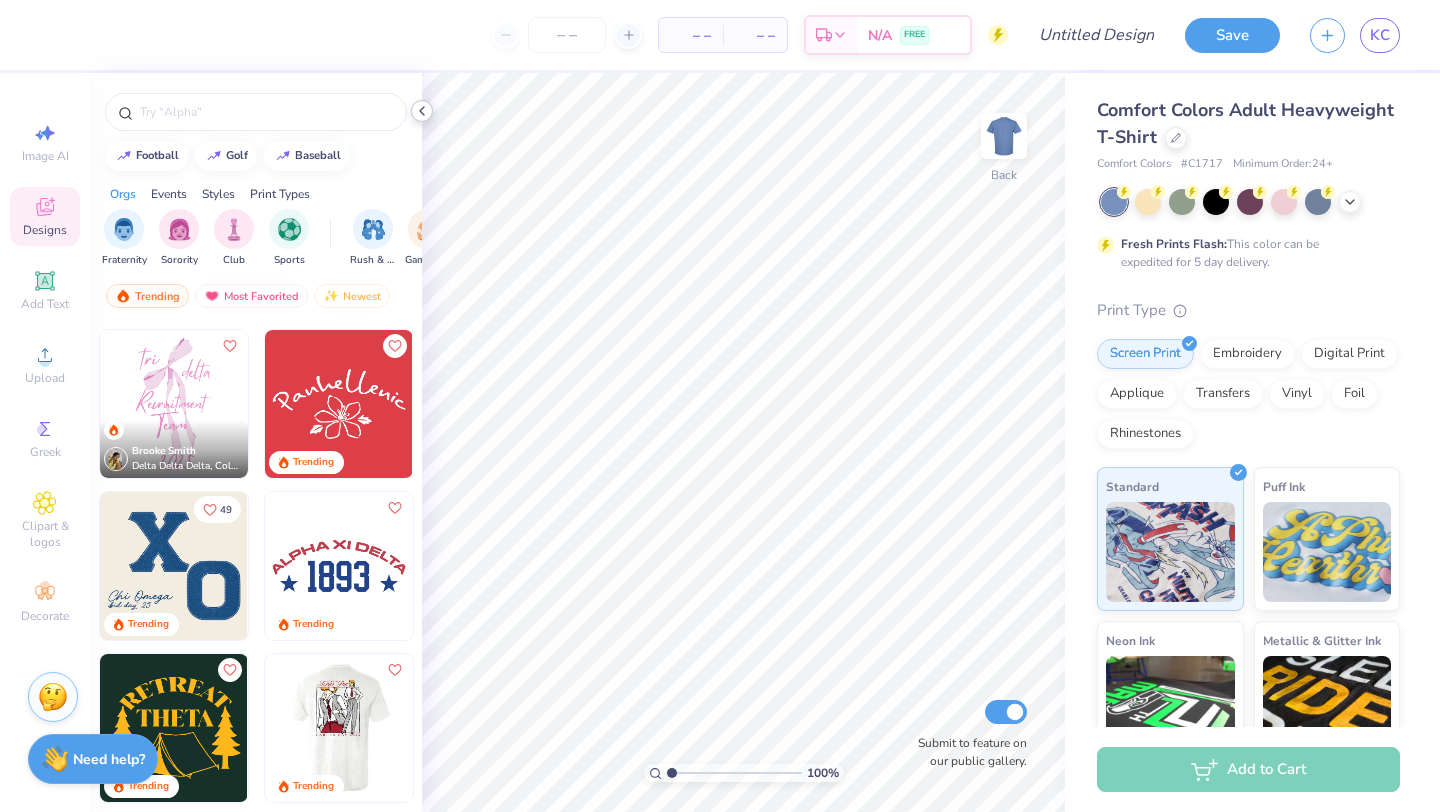 click 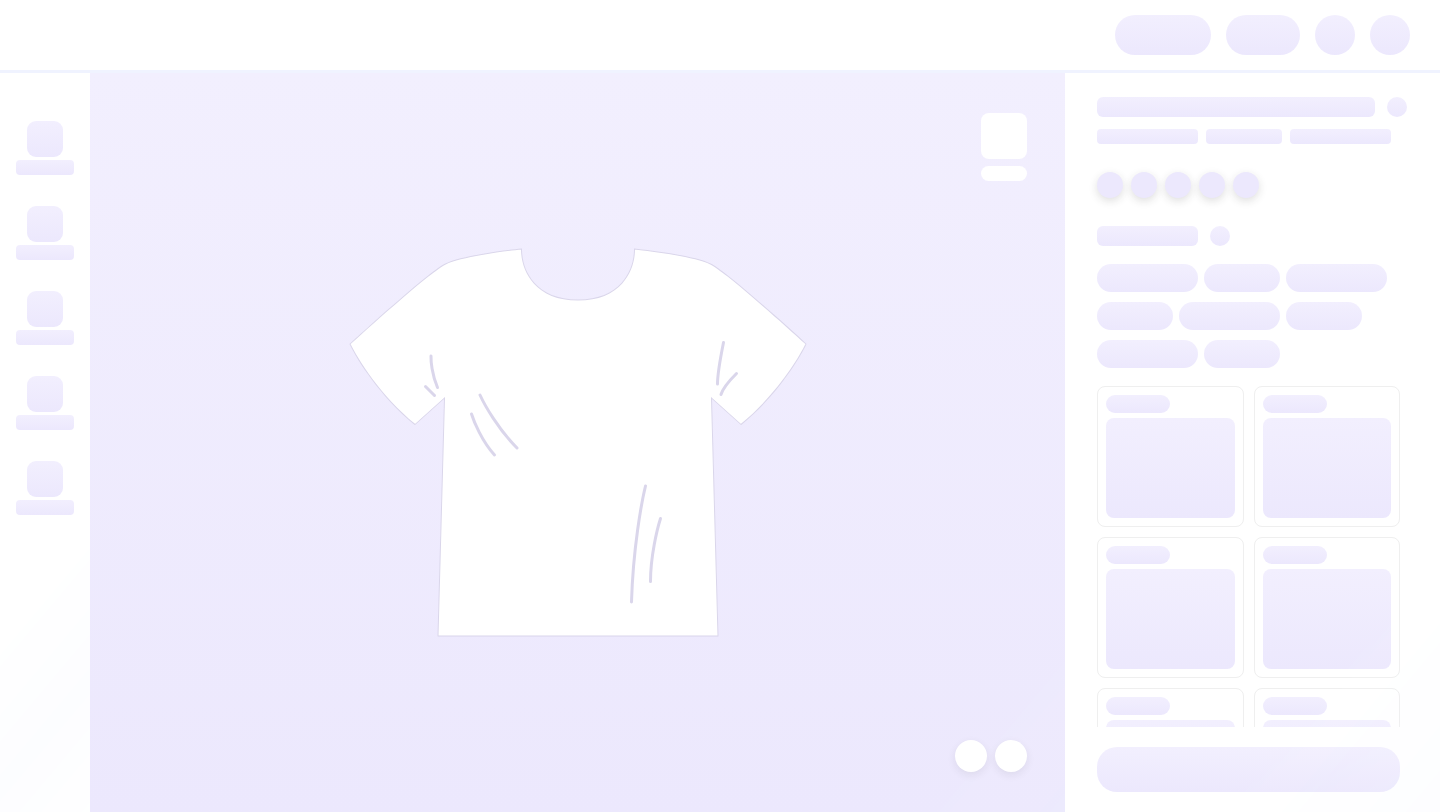 scroll, scrollTop: 0, scrollLeft: 0, axis: both 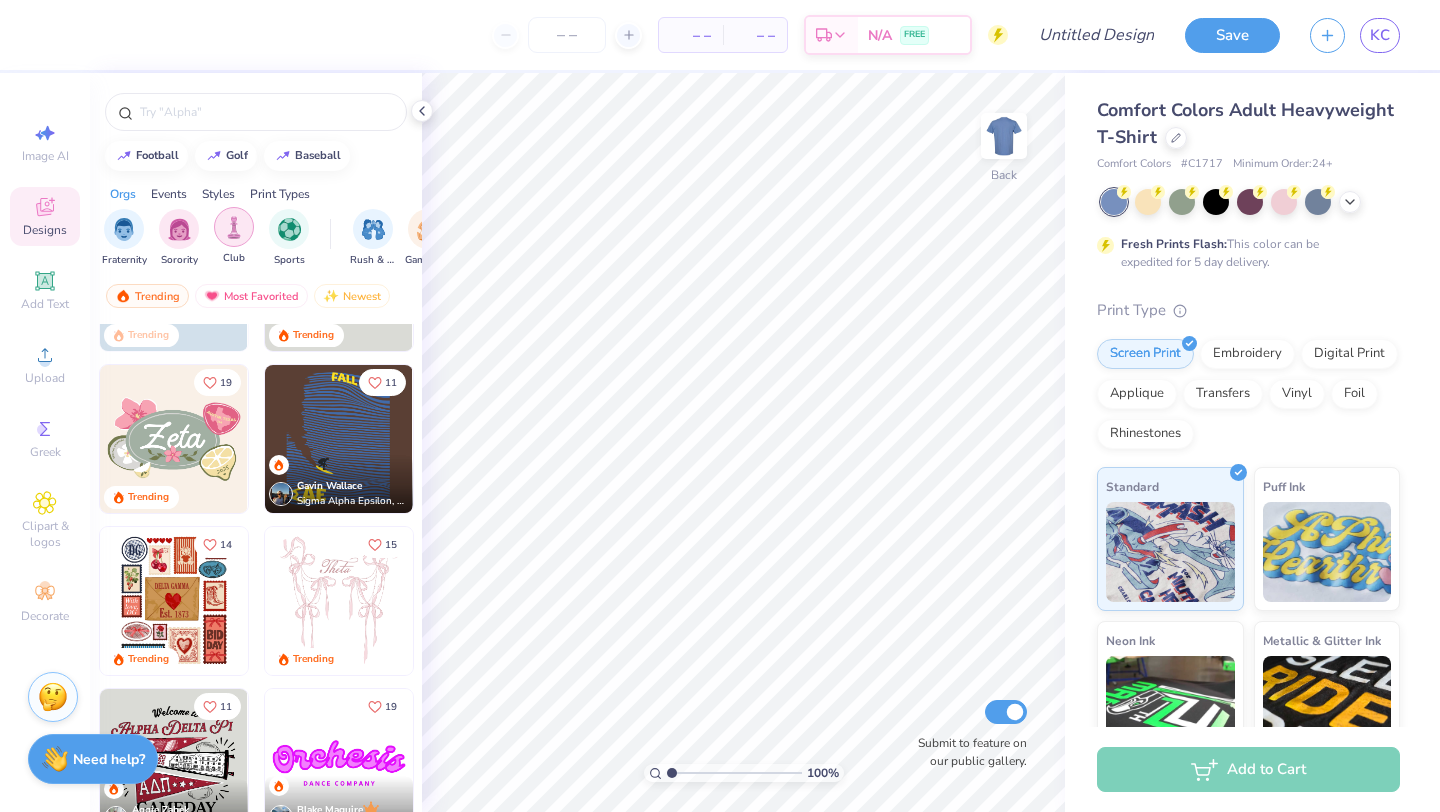 click at bounding box center [234, 227] 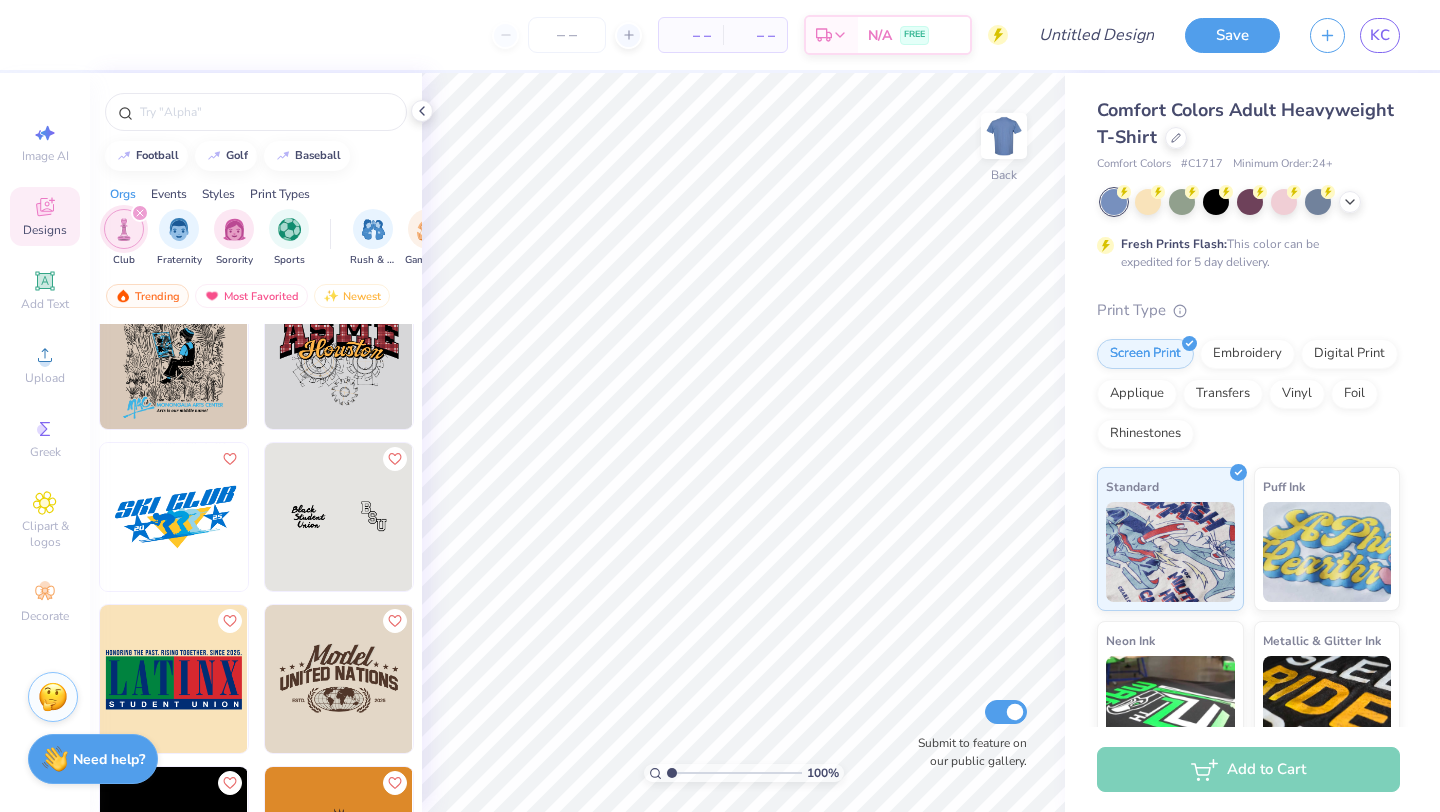 scroll, scrollTop: 696, scrollLeft: 0, axis: vertical 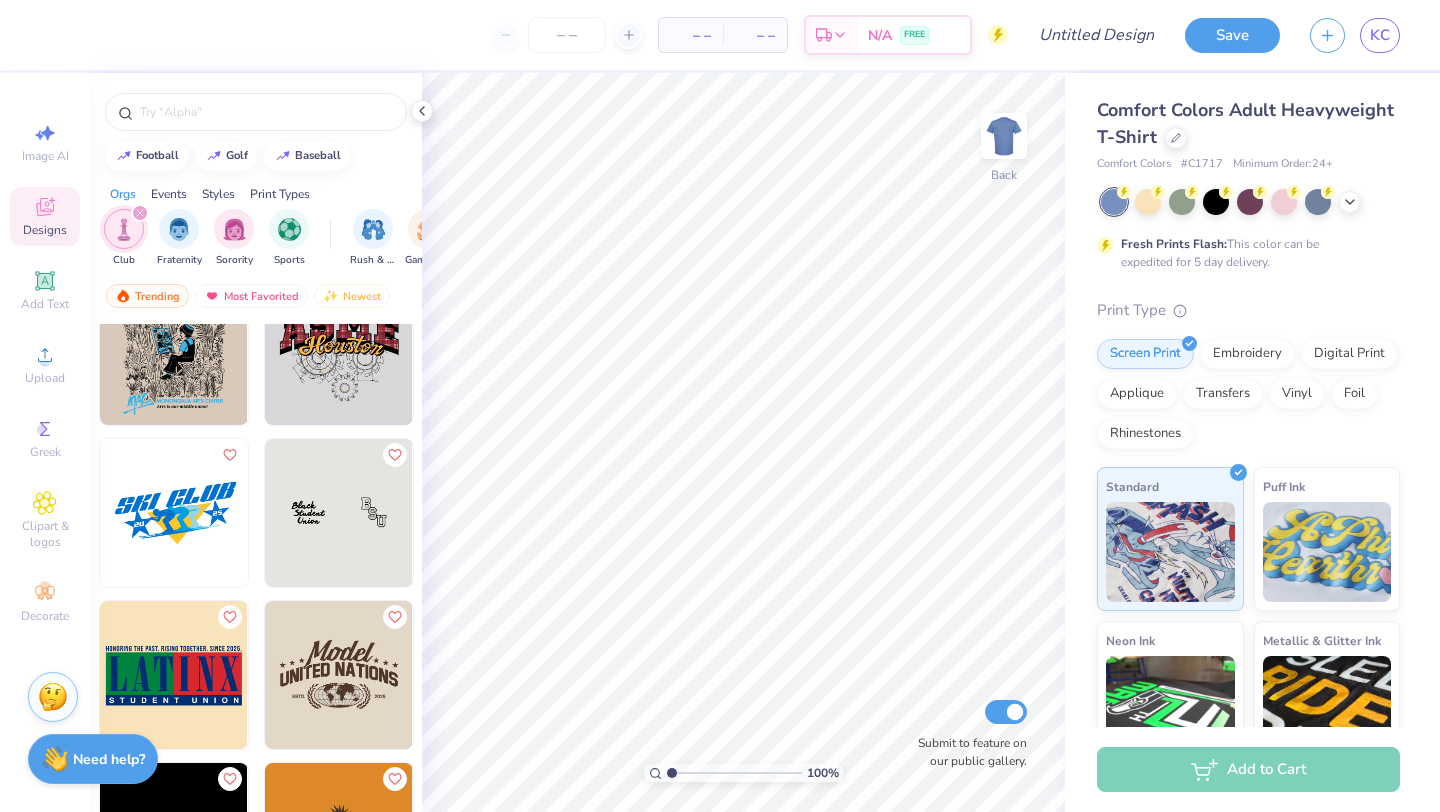 click at bounding box center (339, 513) 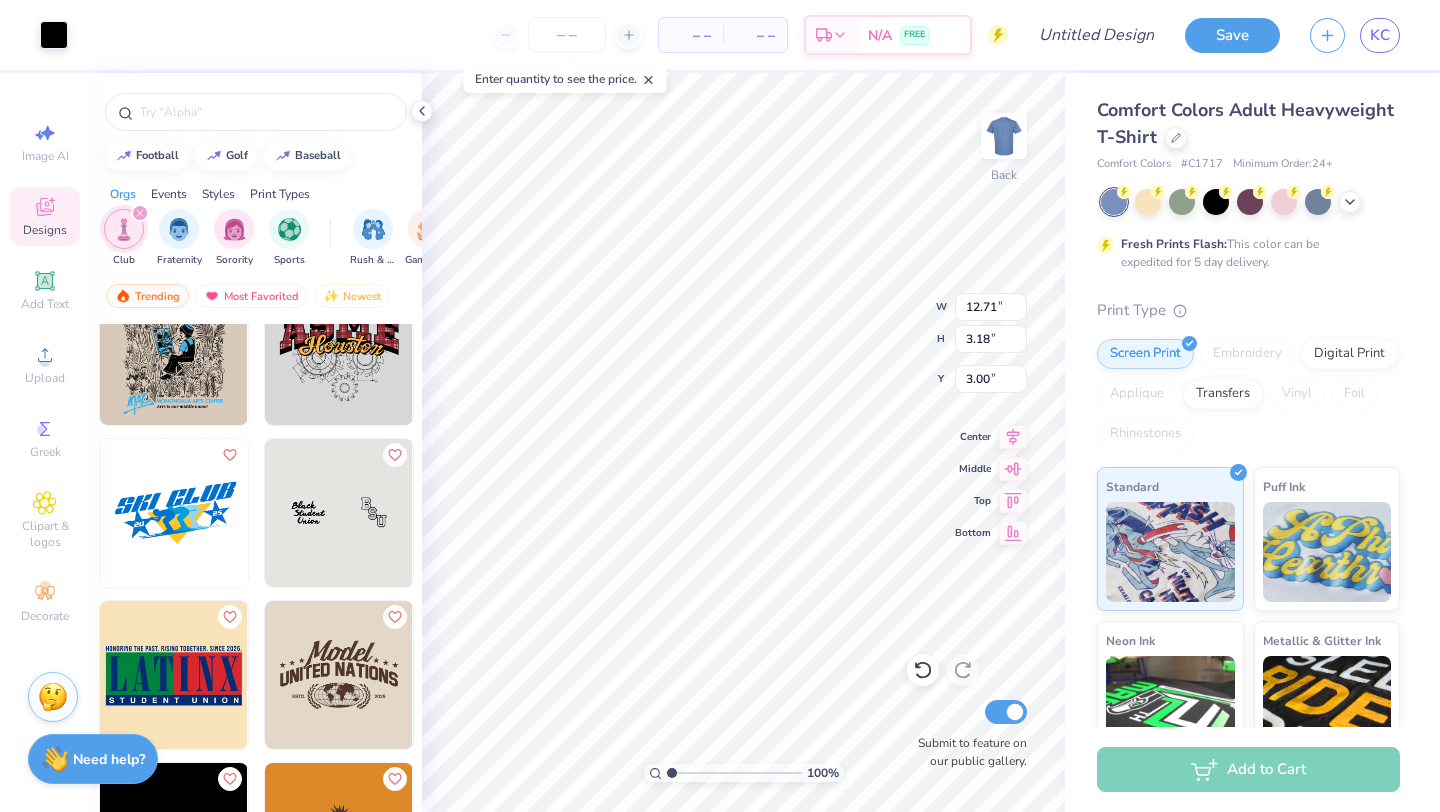 type on "12.71" 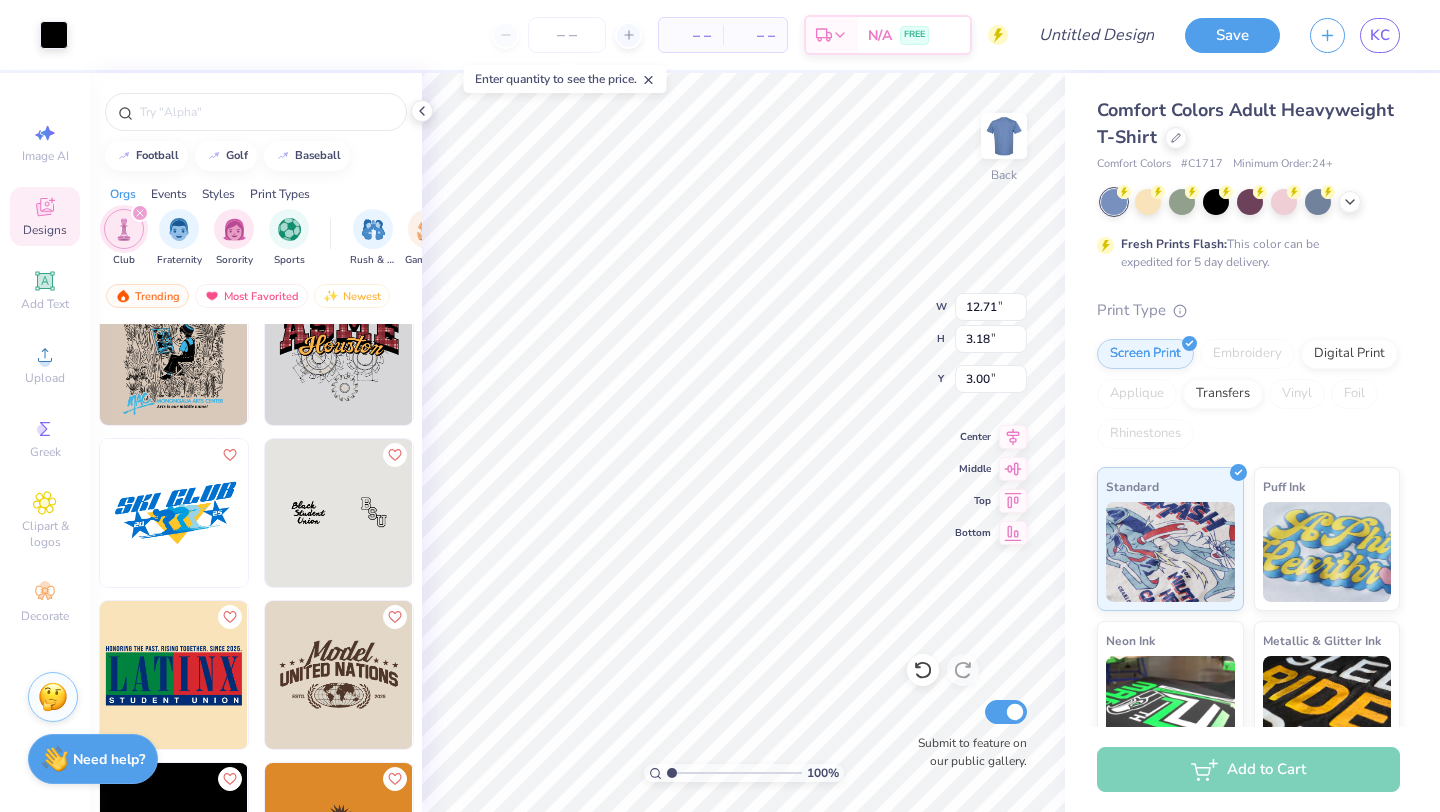 type on "3.18" 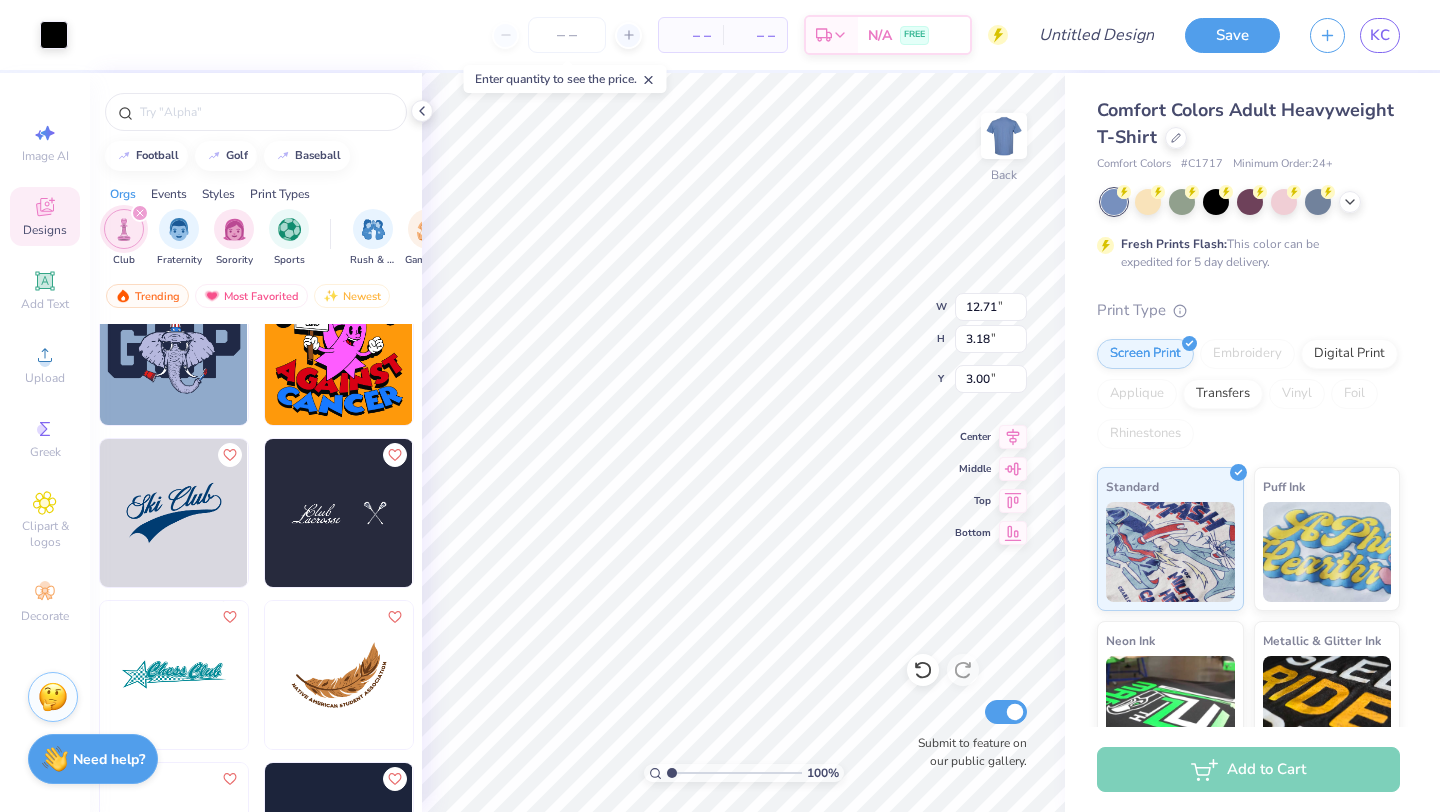 scroll, scrollTop: 3128, scrollLeft: 0, axis: vertical 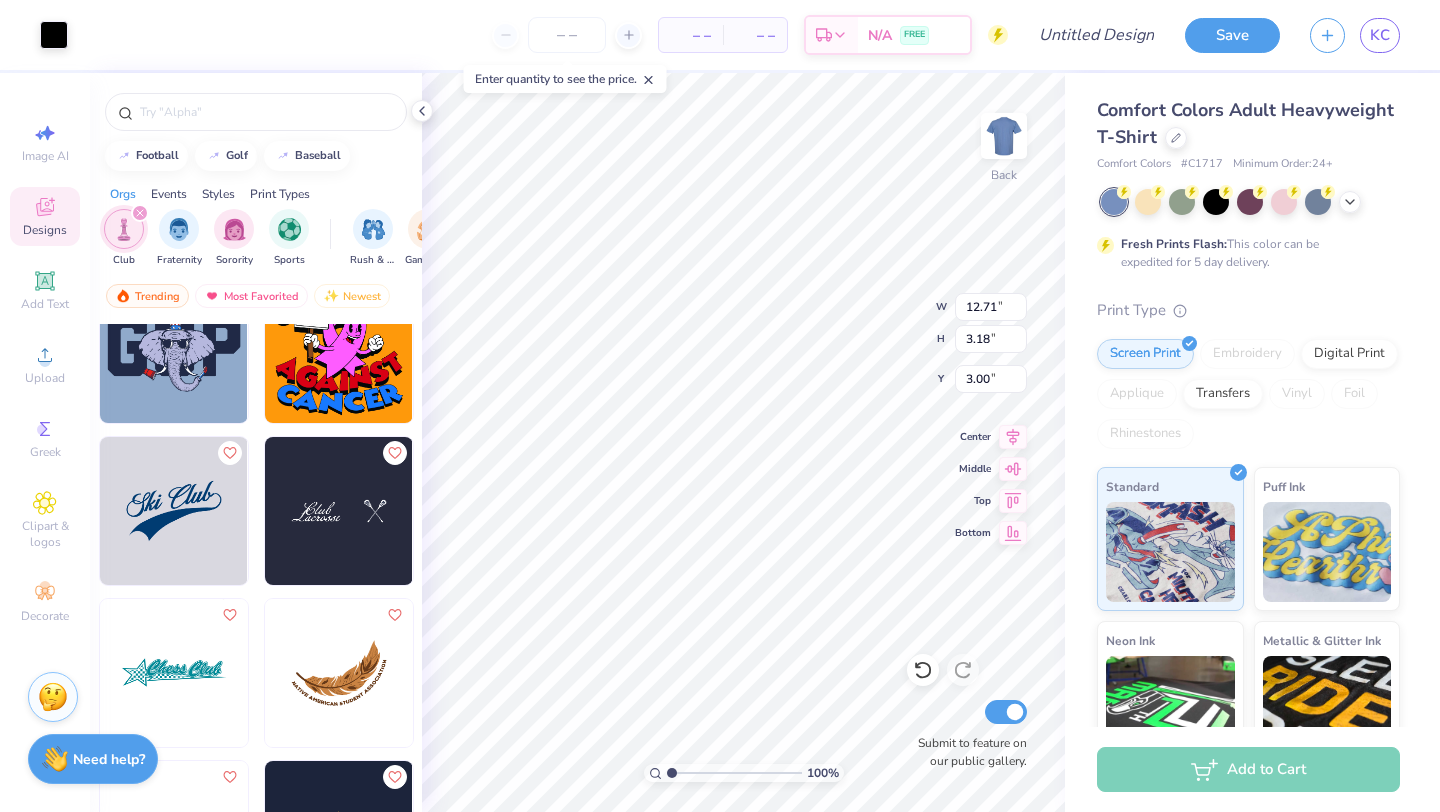 click at bounding box center [339, 511] 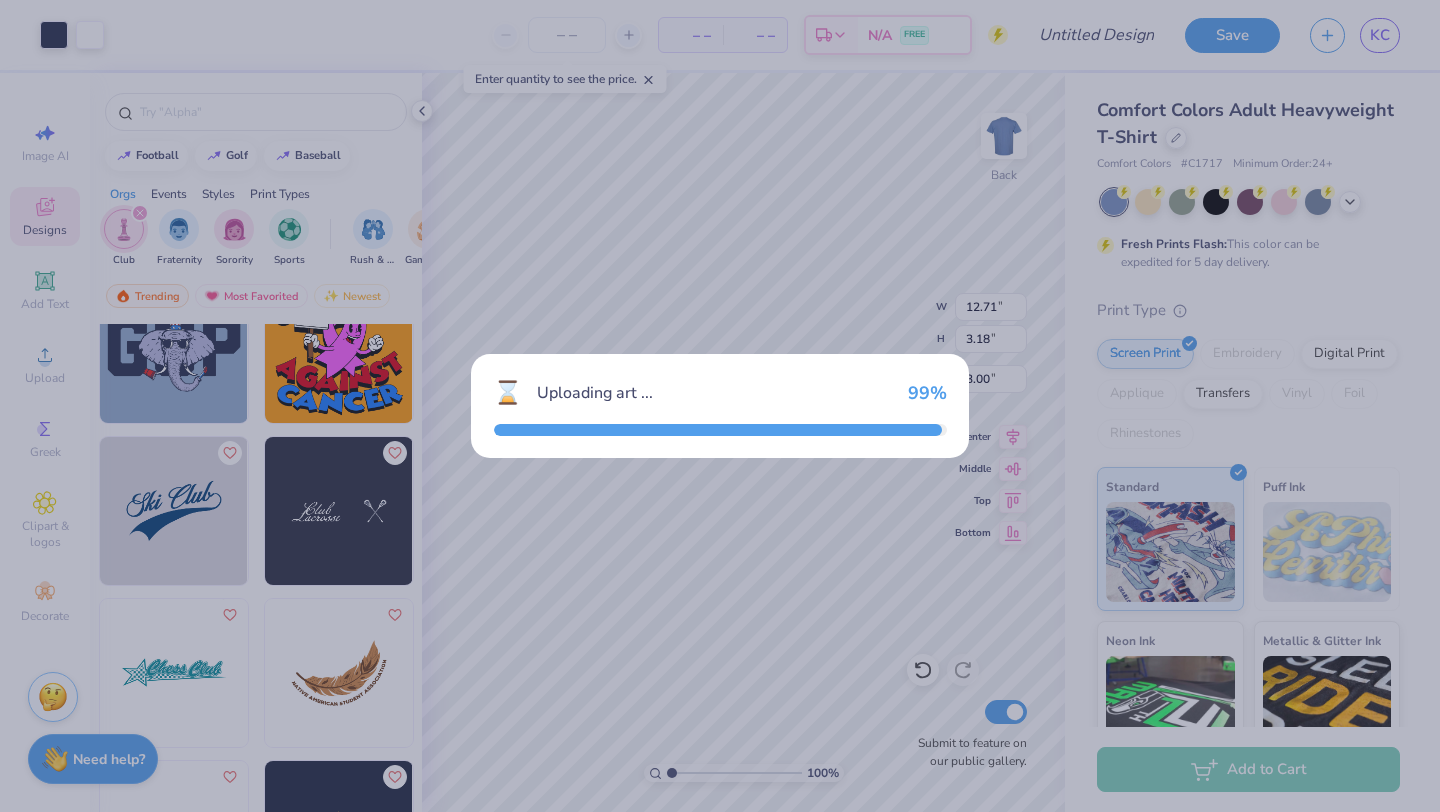 type on "2.07" 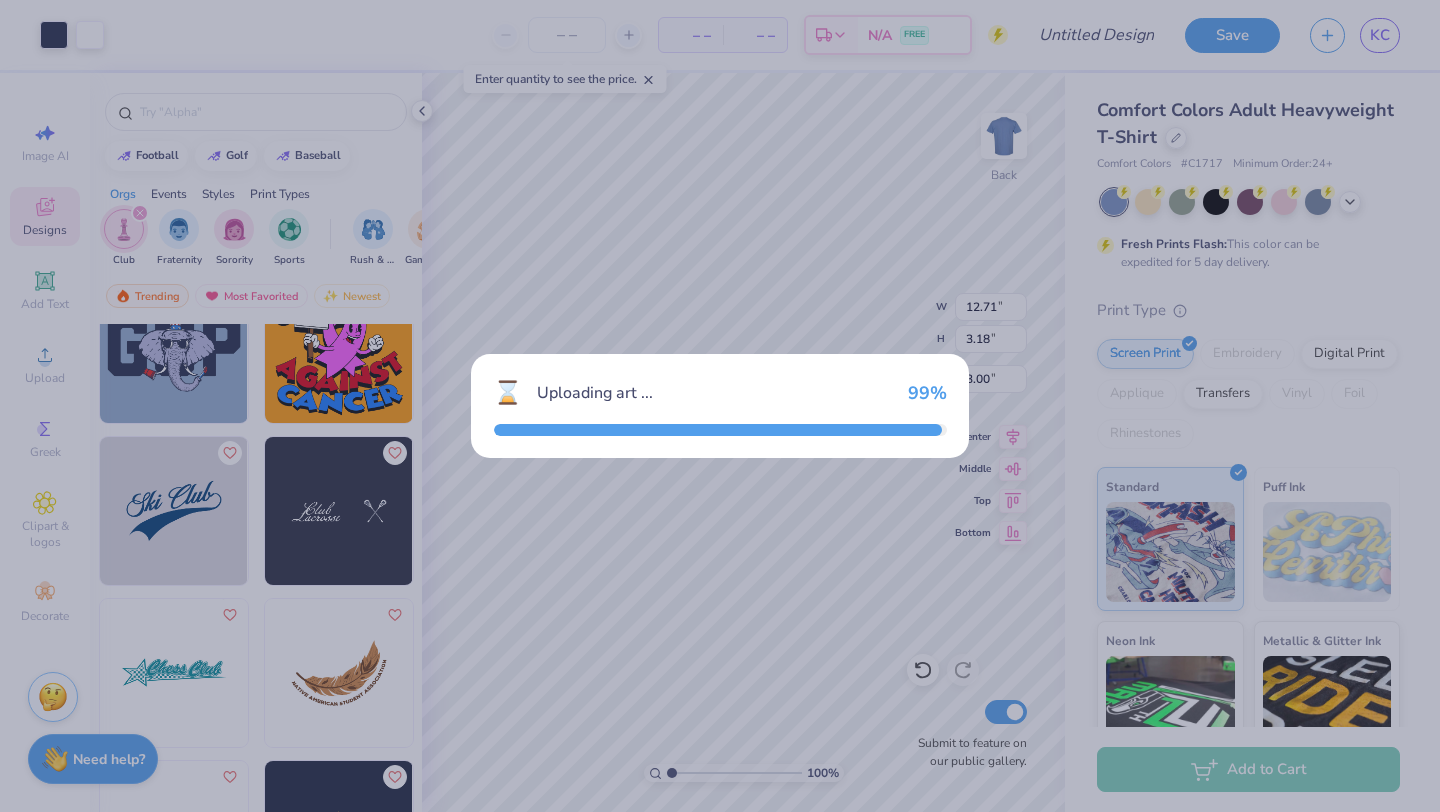 type on "2.12" 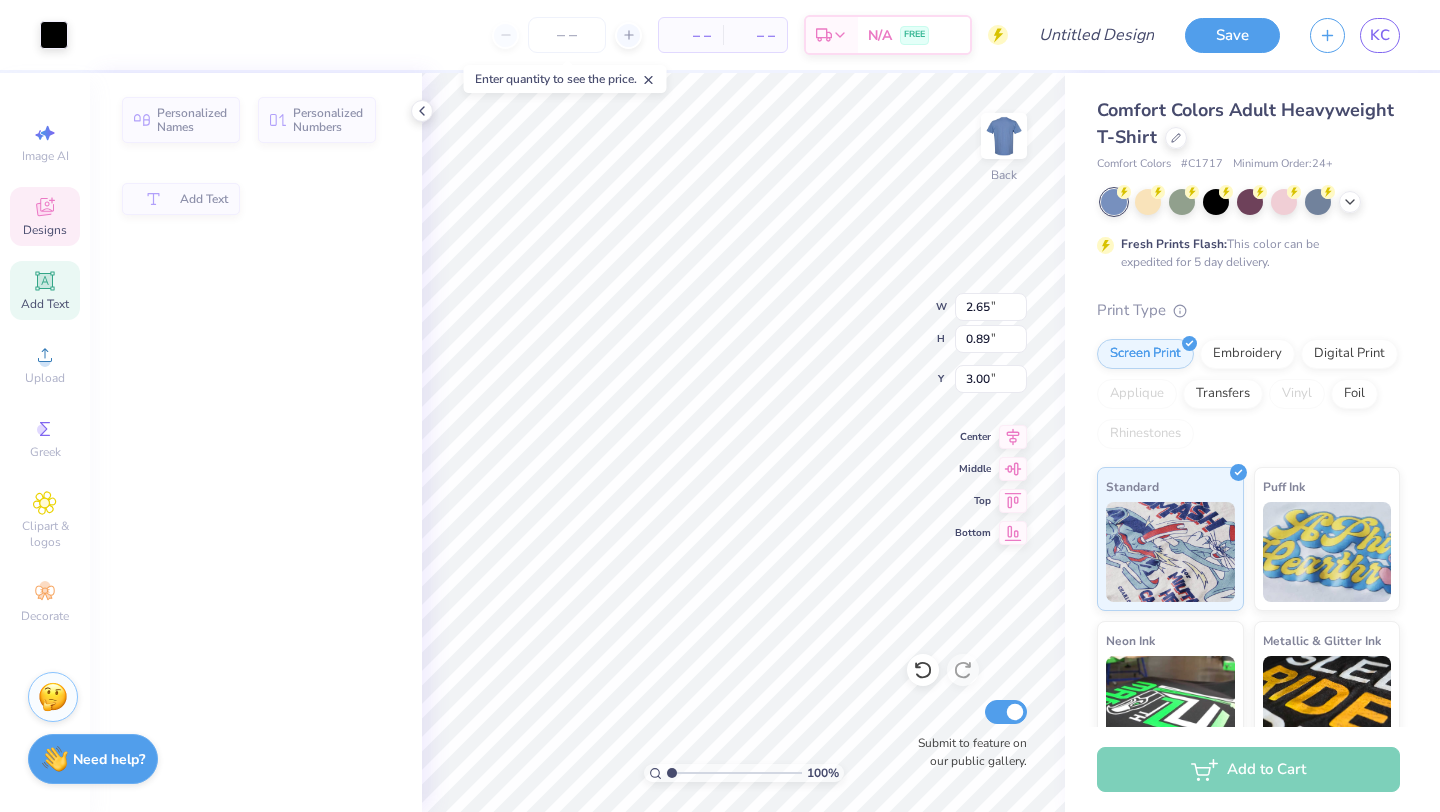 type on "2.65" 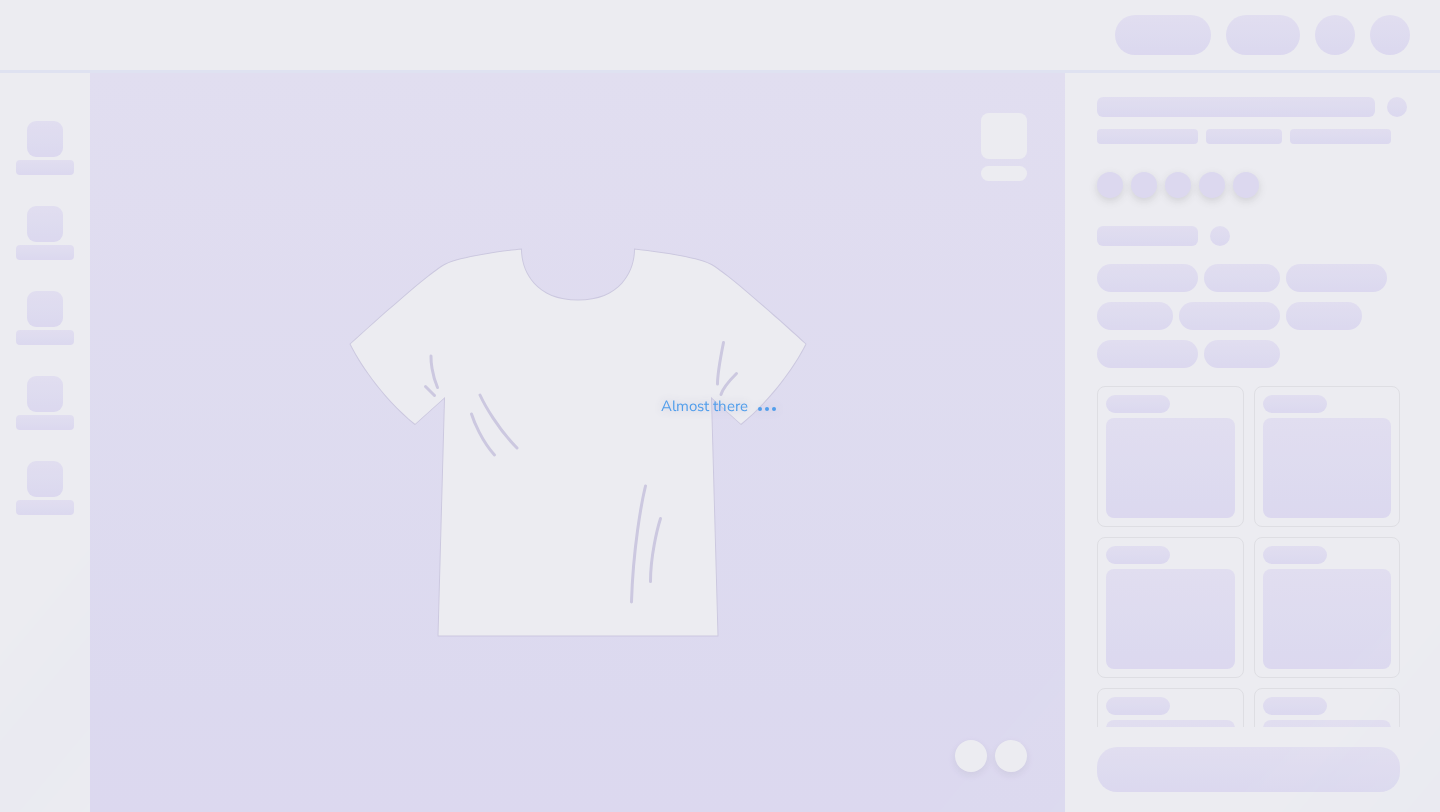 scroll, scrollTop: 0, scrollLeft: 0, axis: both 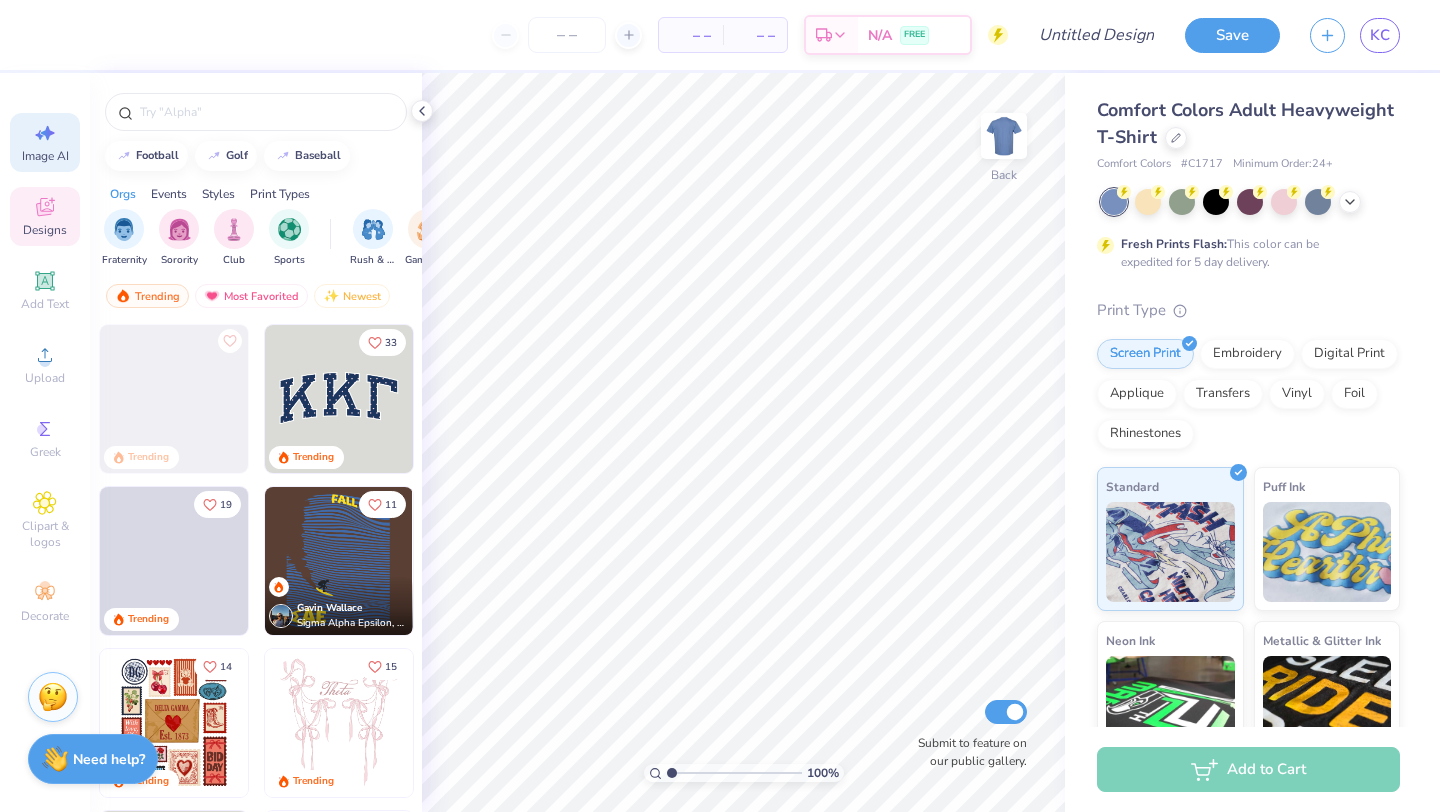 click 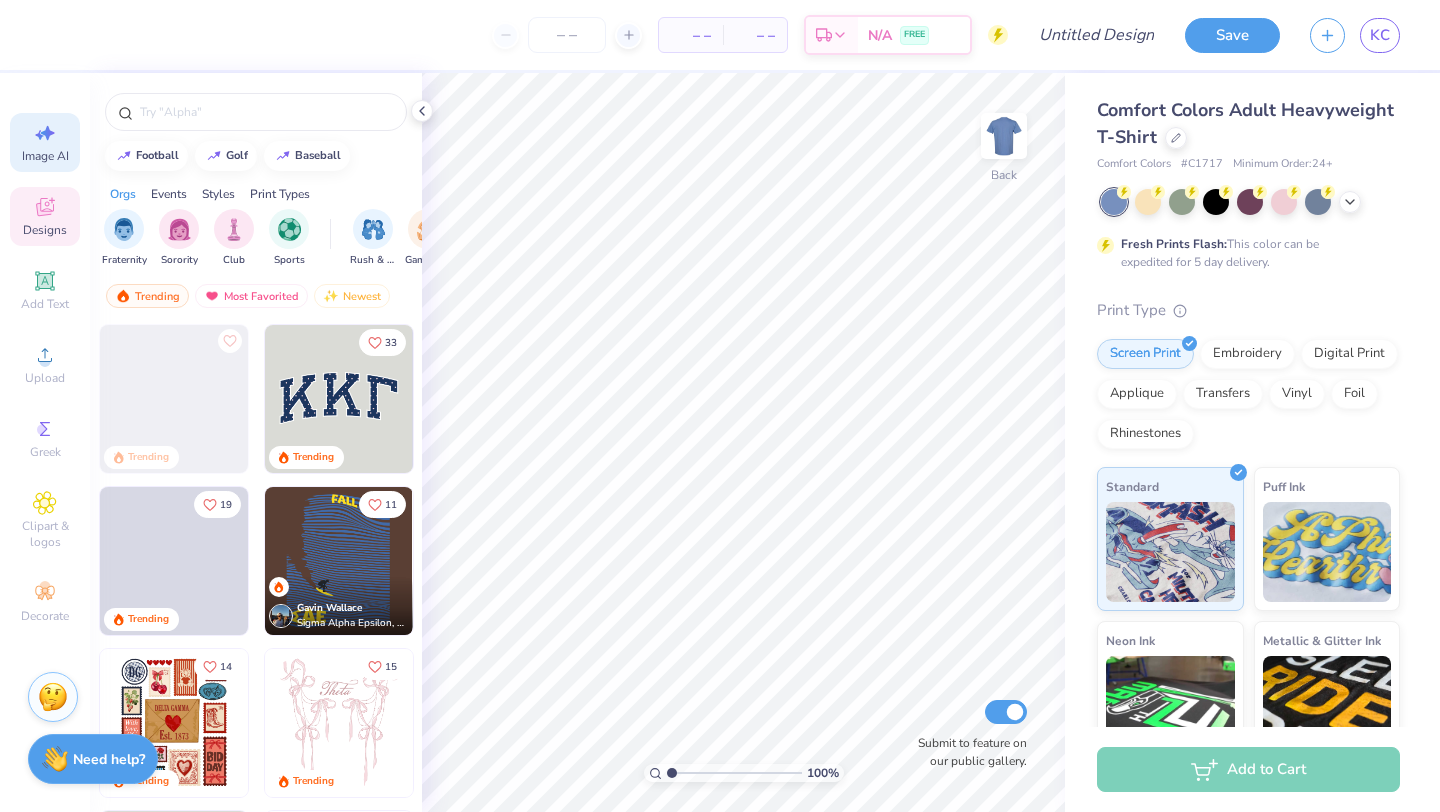 select on "4" 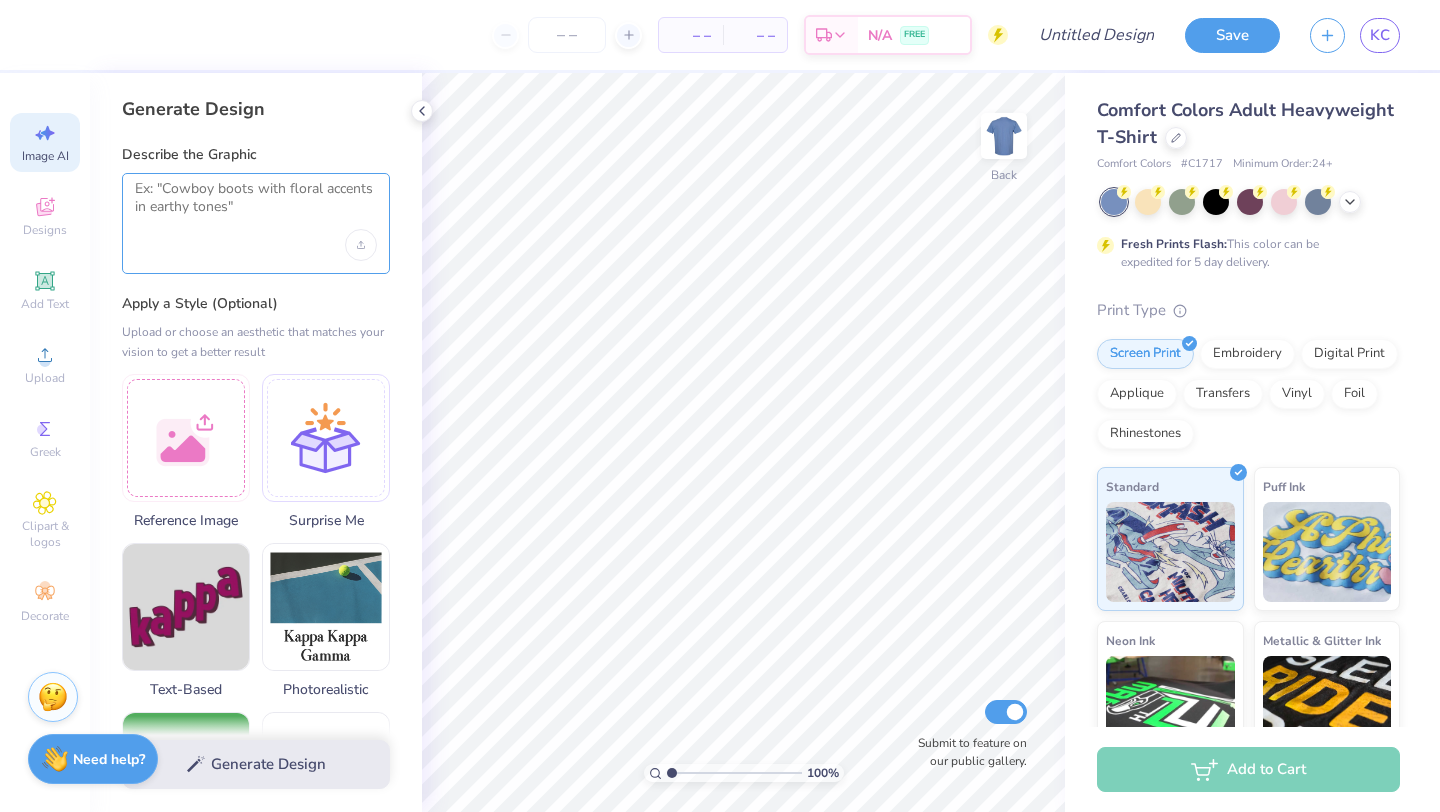click at bounding box center [256, 205] 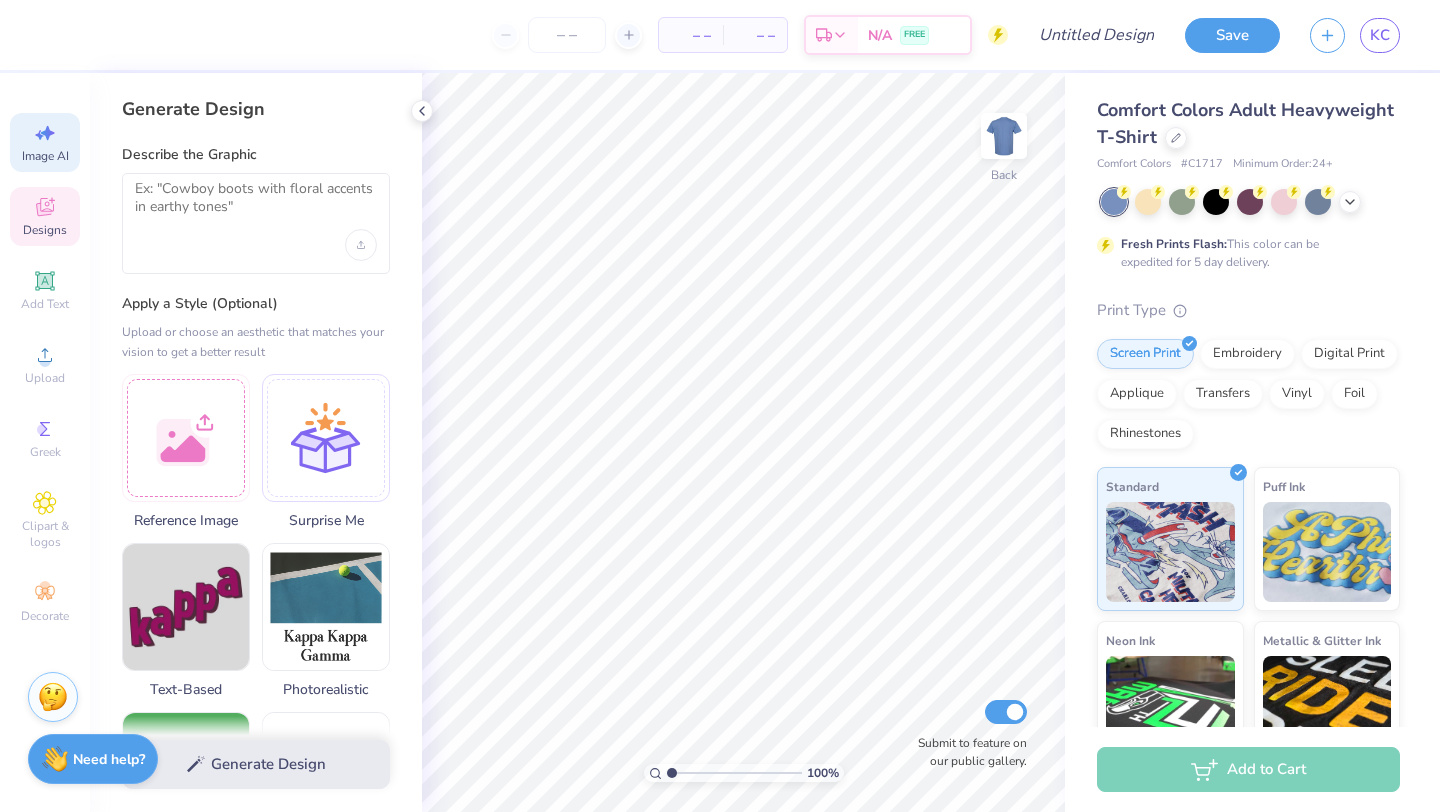 click 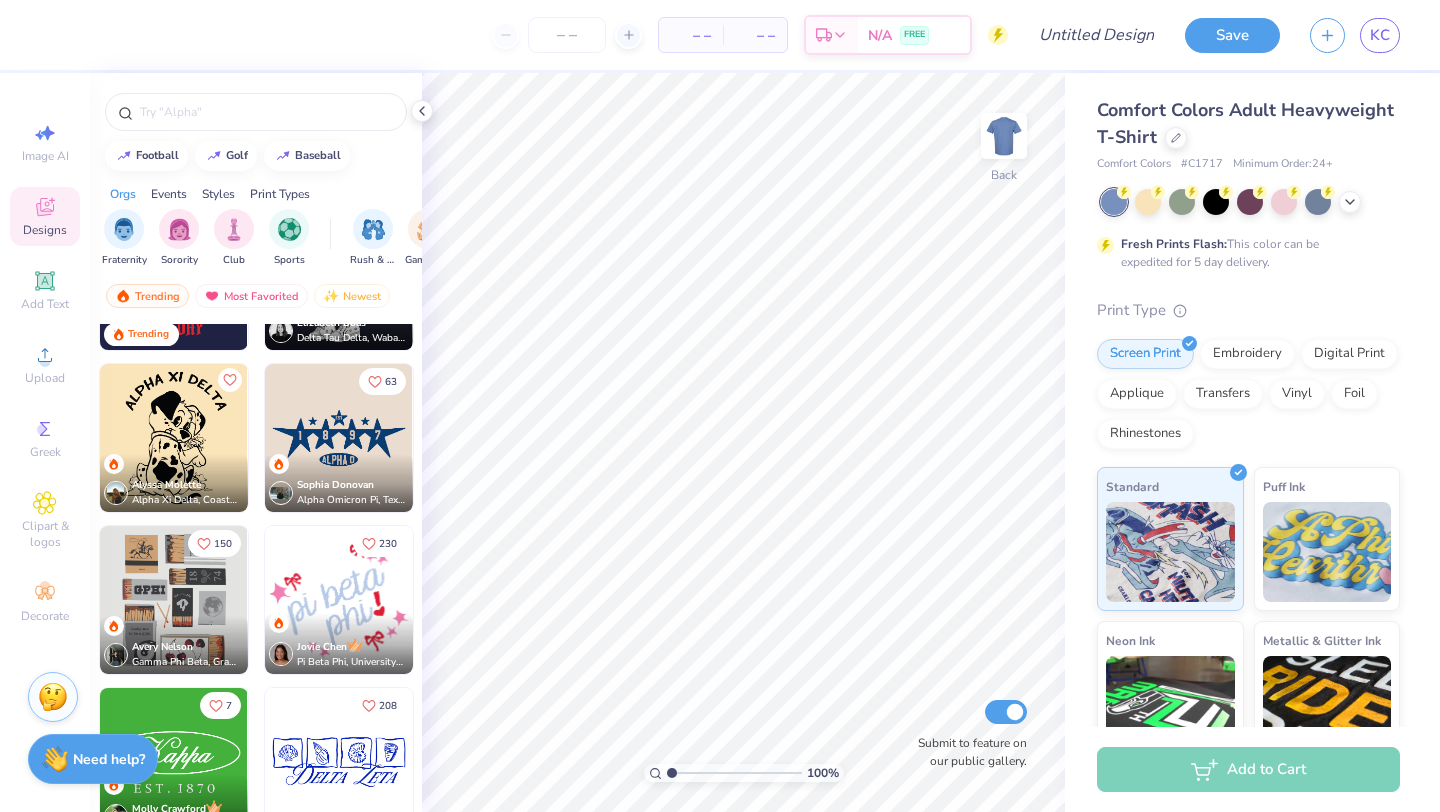 scroll, scrollTop: 2647, scrollLeft: 0, axis: vertical 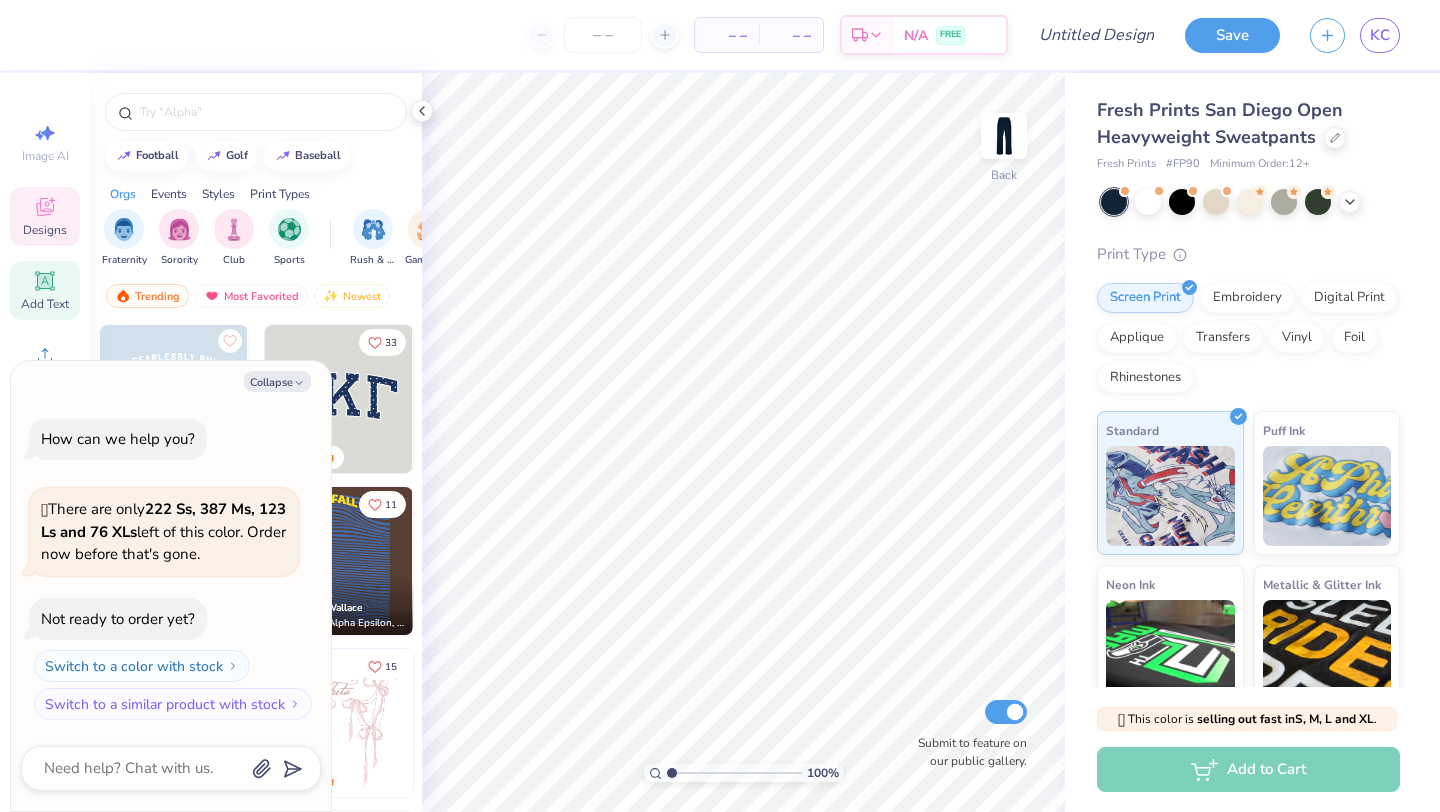 click on "Add Text" at bounding box center [45, 290] 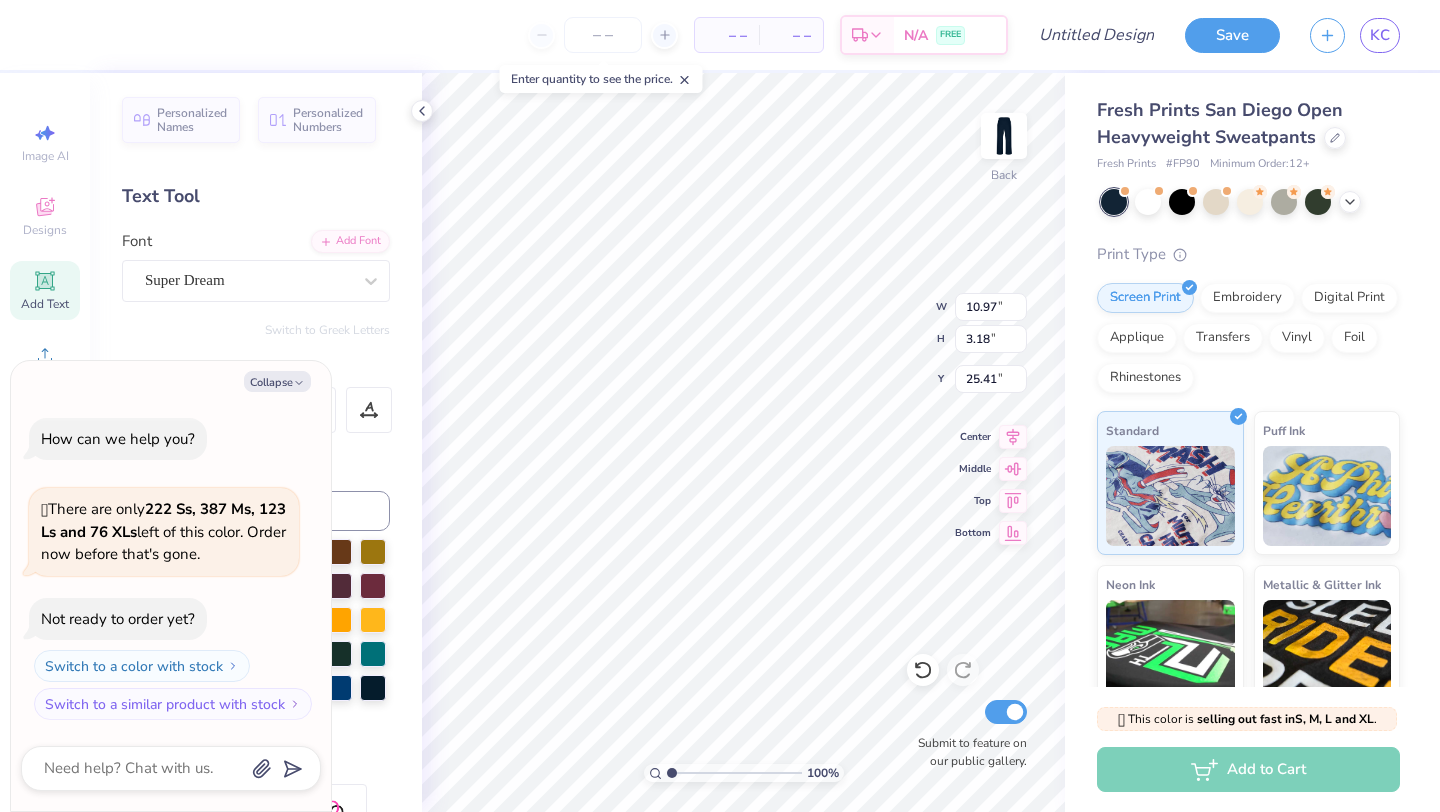 type on "x" 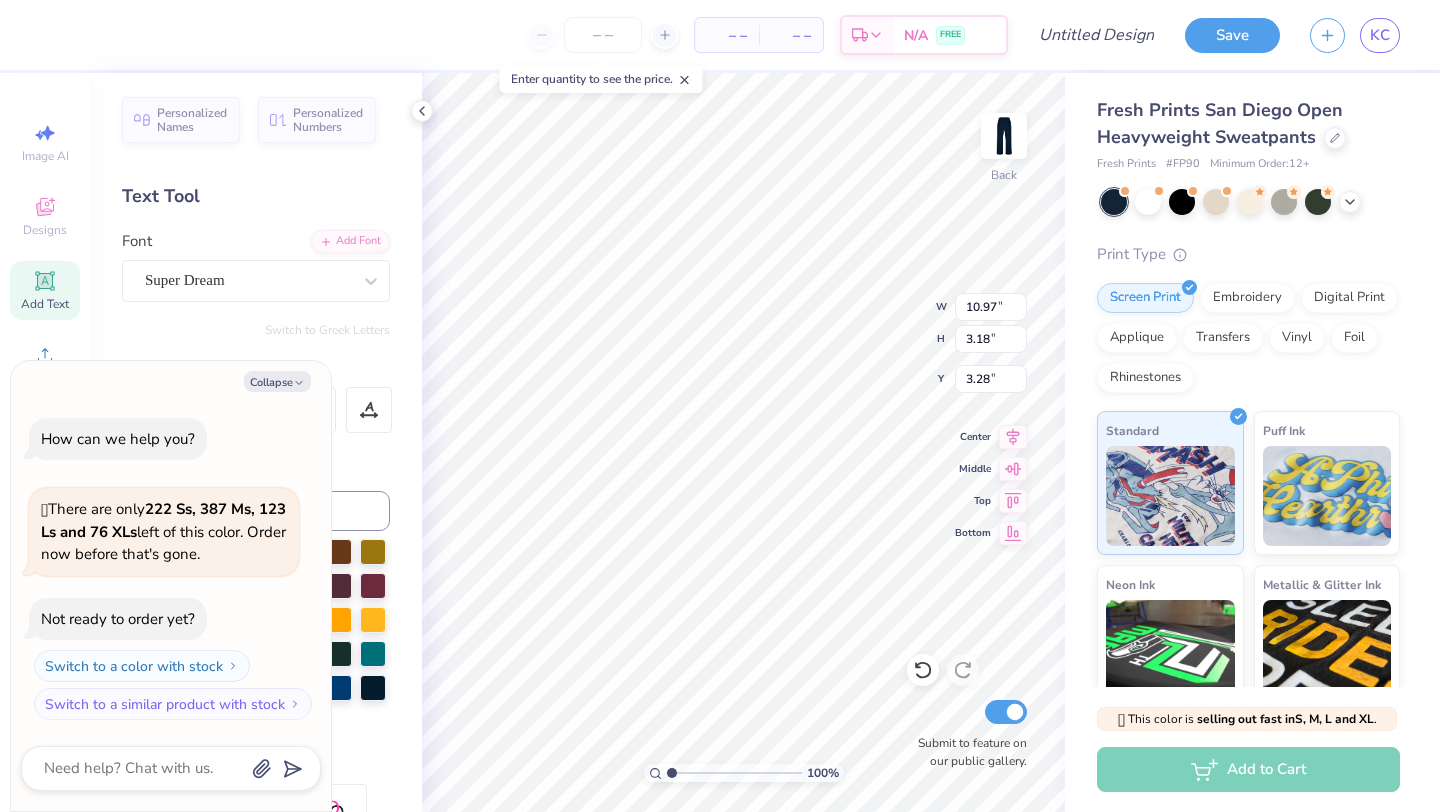 type on "x" 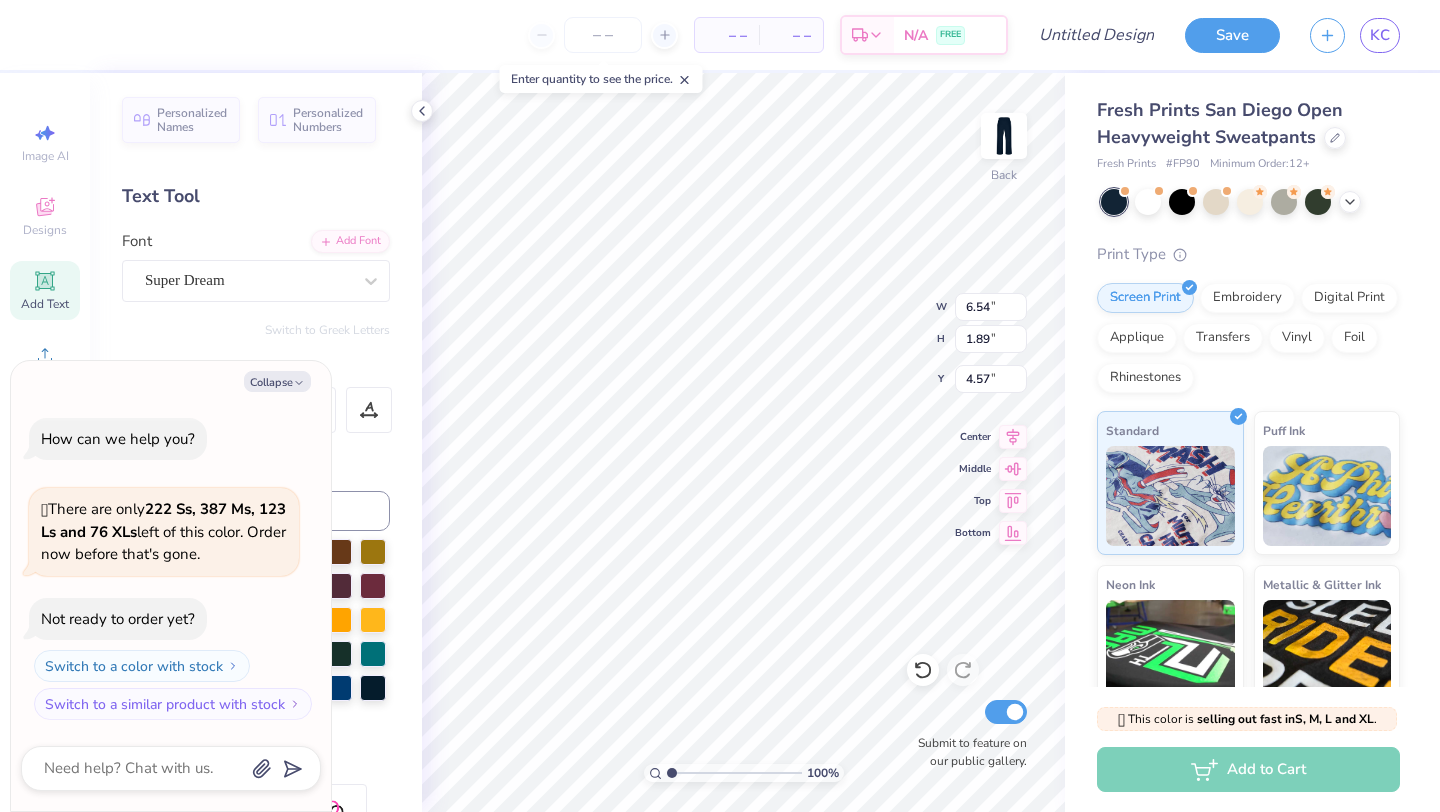 type on "x" 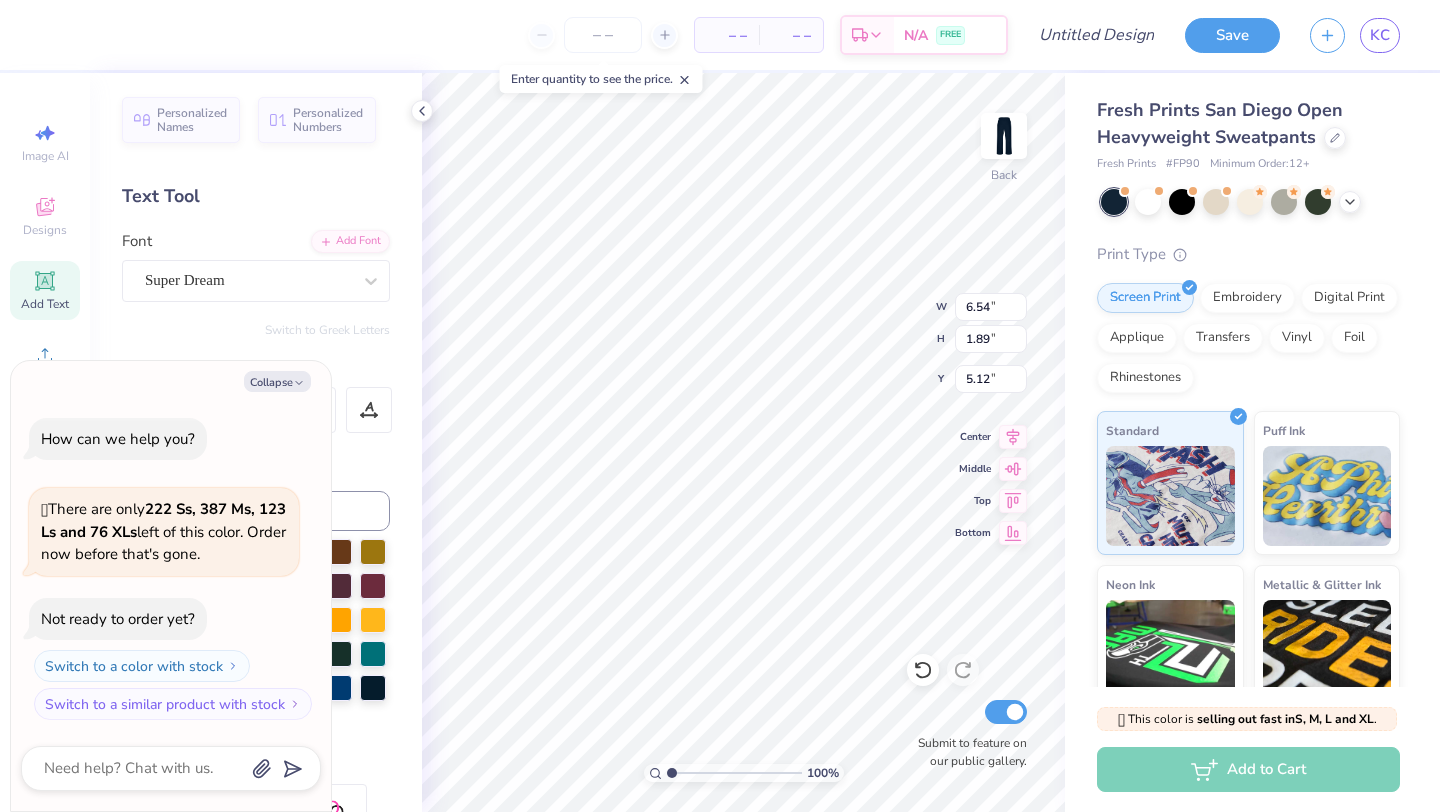 type on "x" 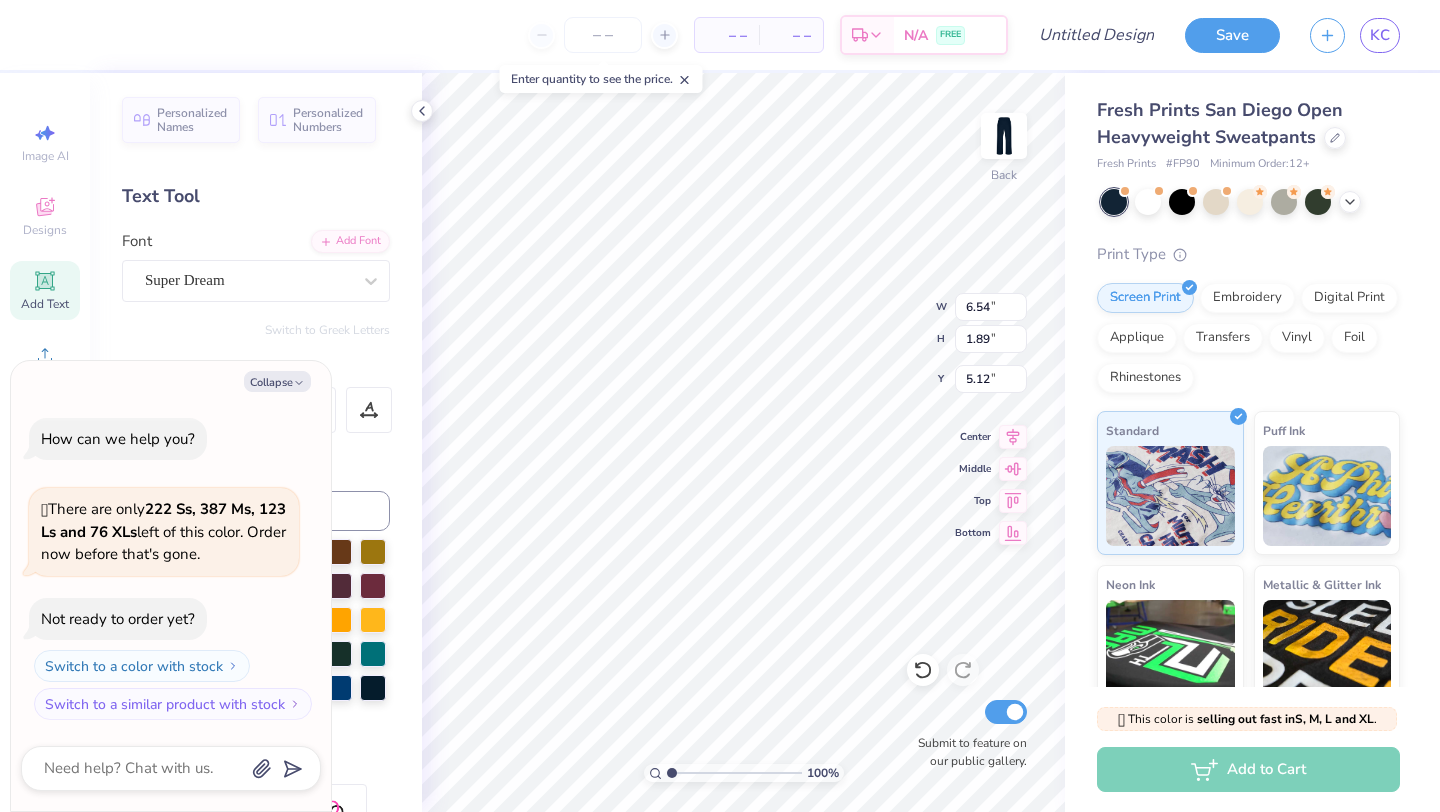 type on "x" 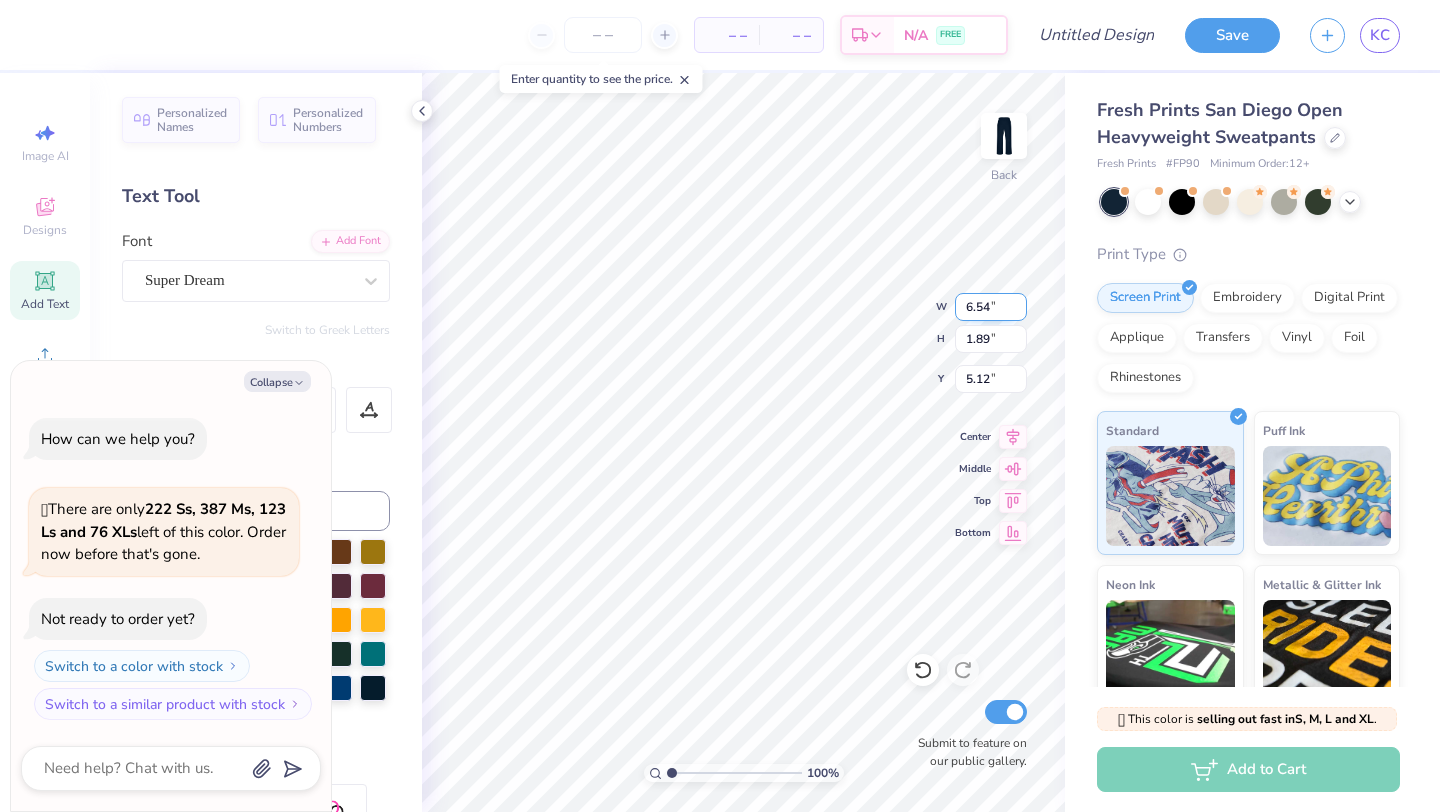 type on "Moot Court" 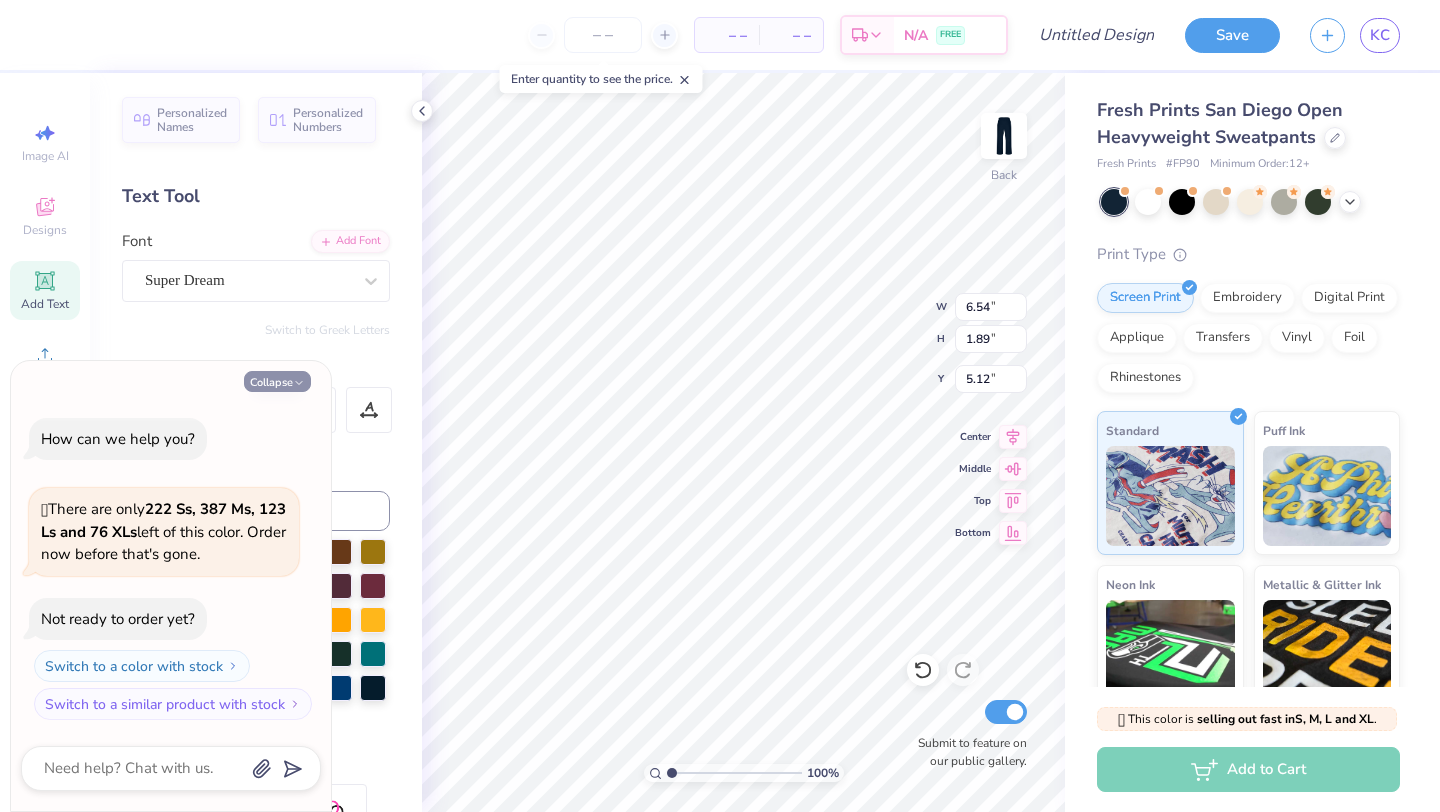 click 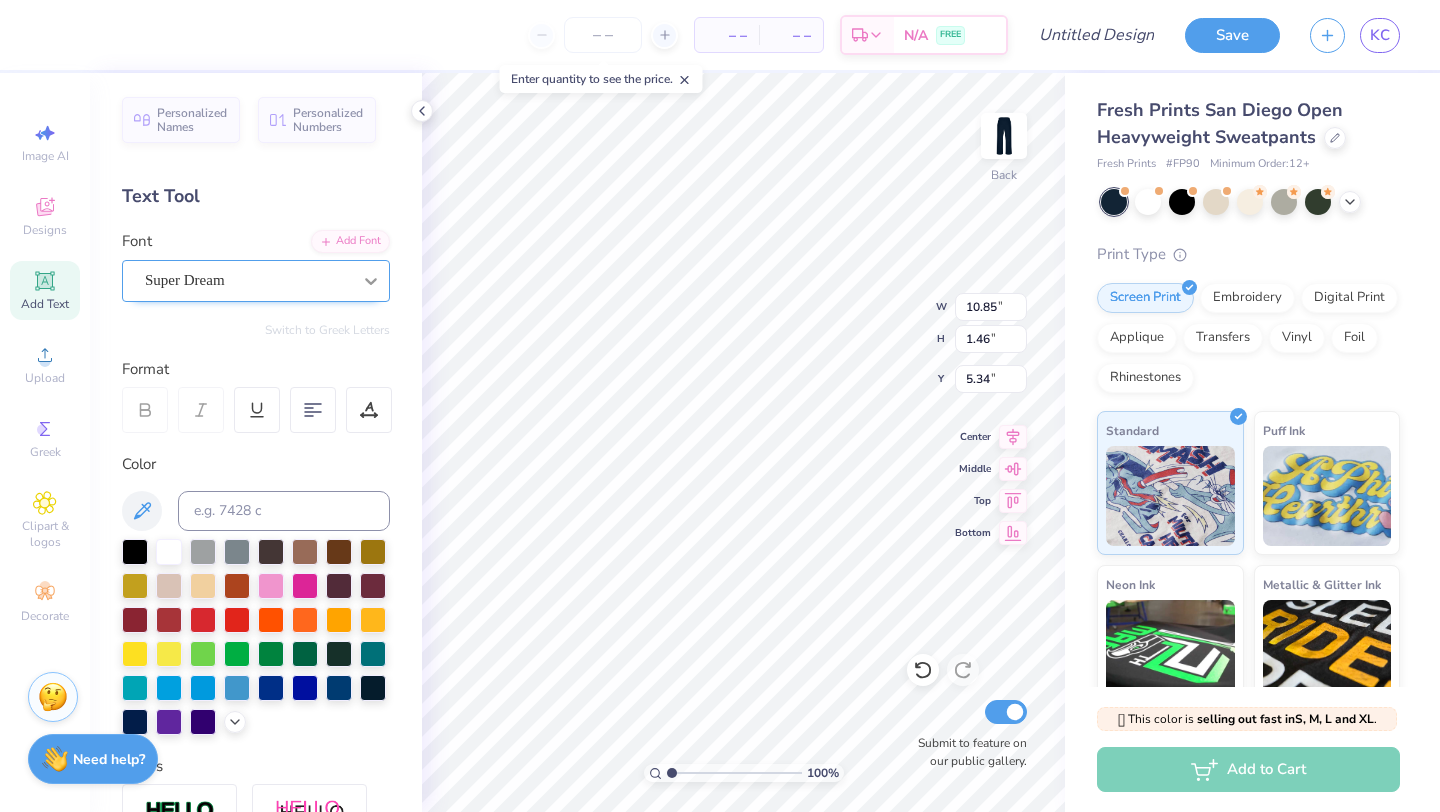 click at bounding box center [371, 281] 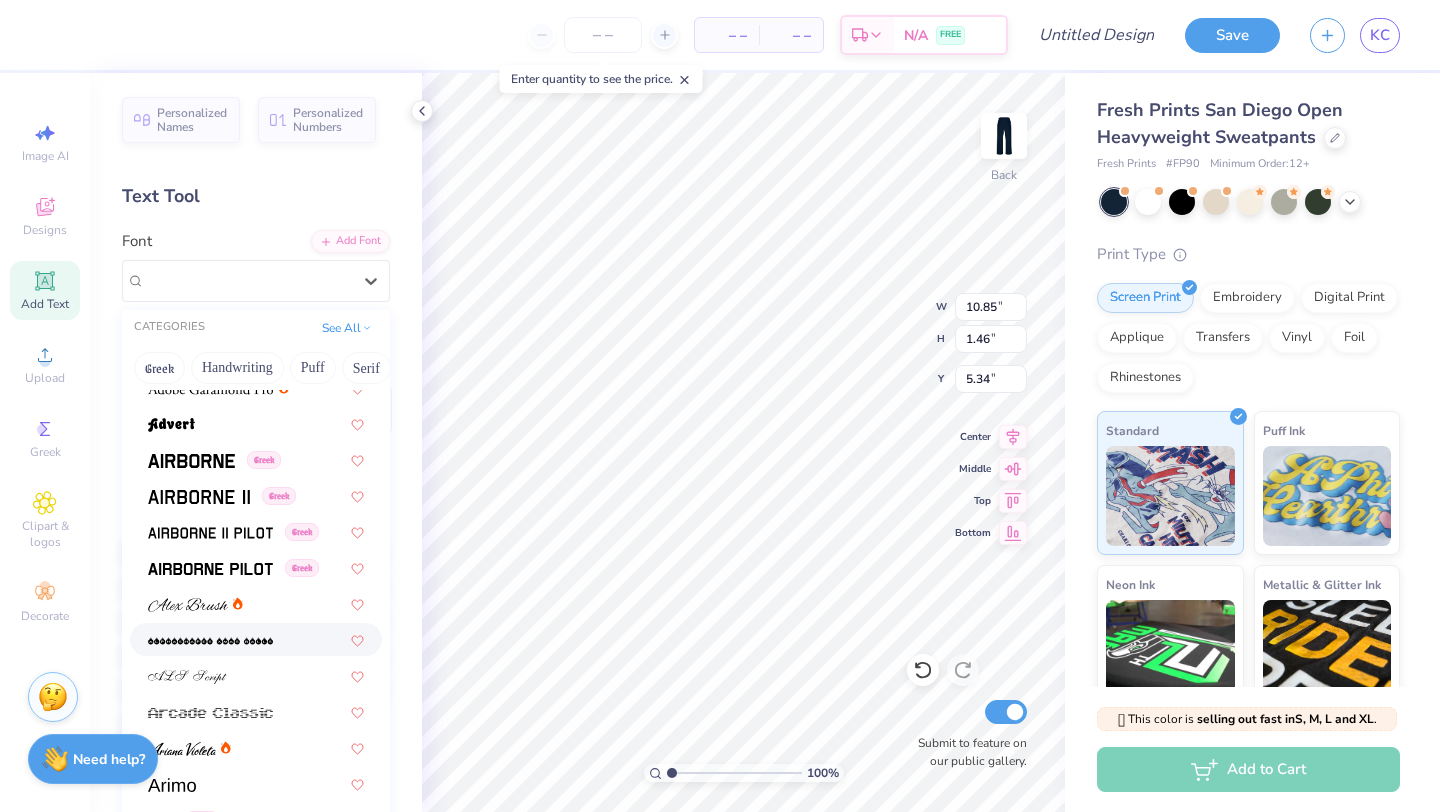 scroll, scrollTop: 317, scrollLeft: 0, axis: vertical 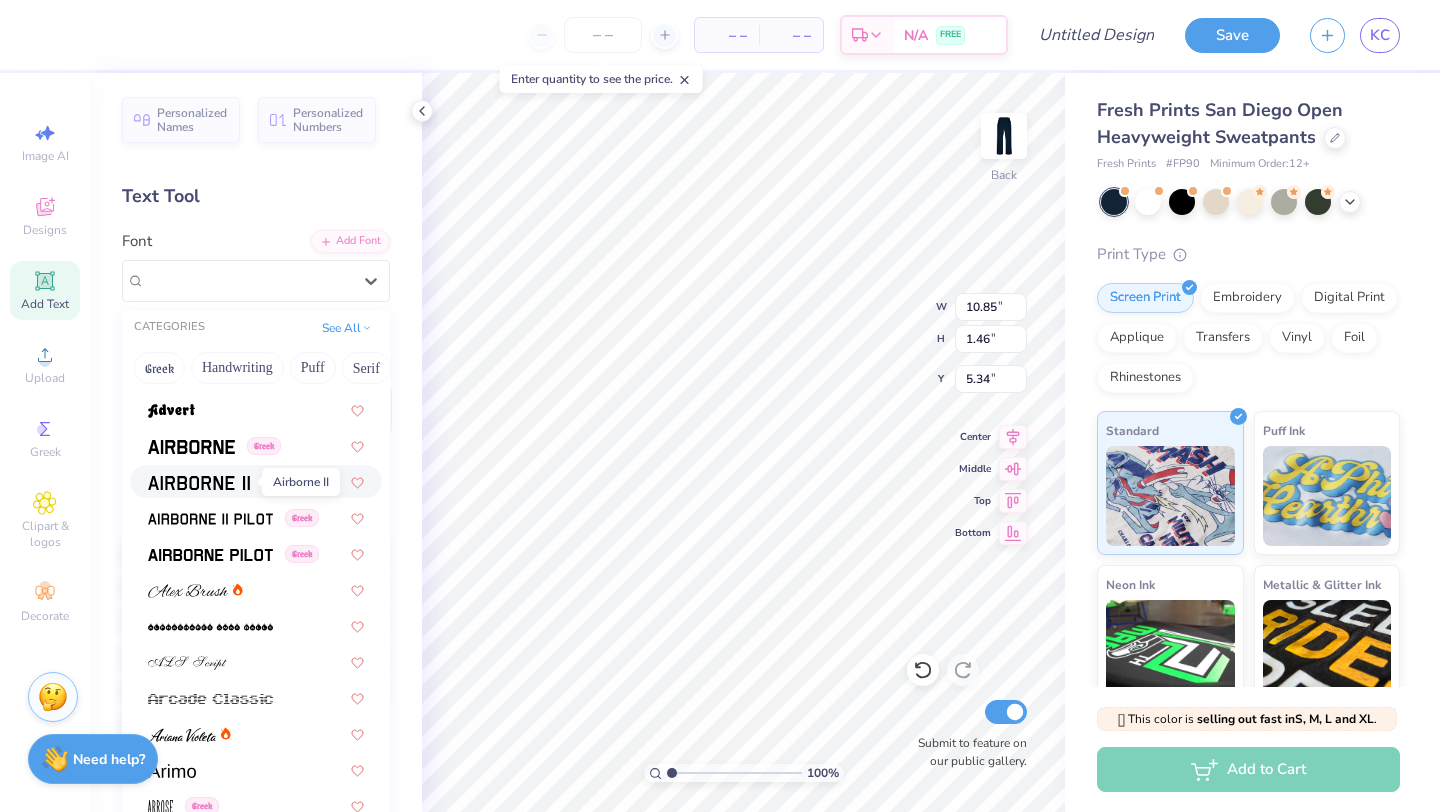 click at bounding box center [199, 483] 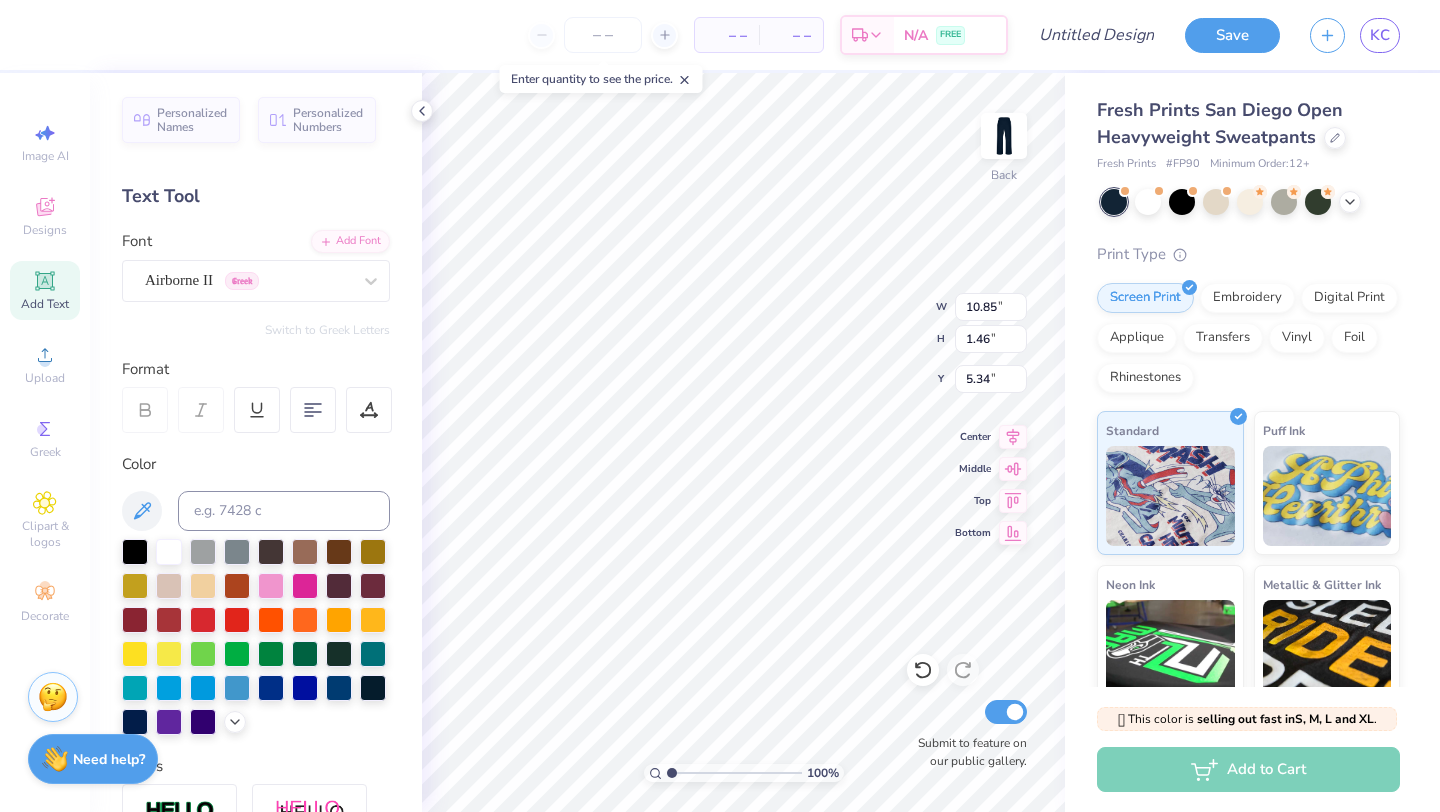 type on "1.33" 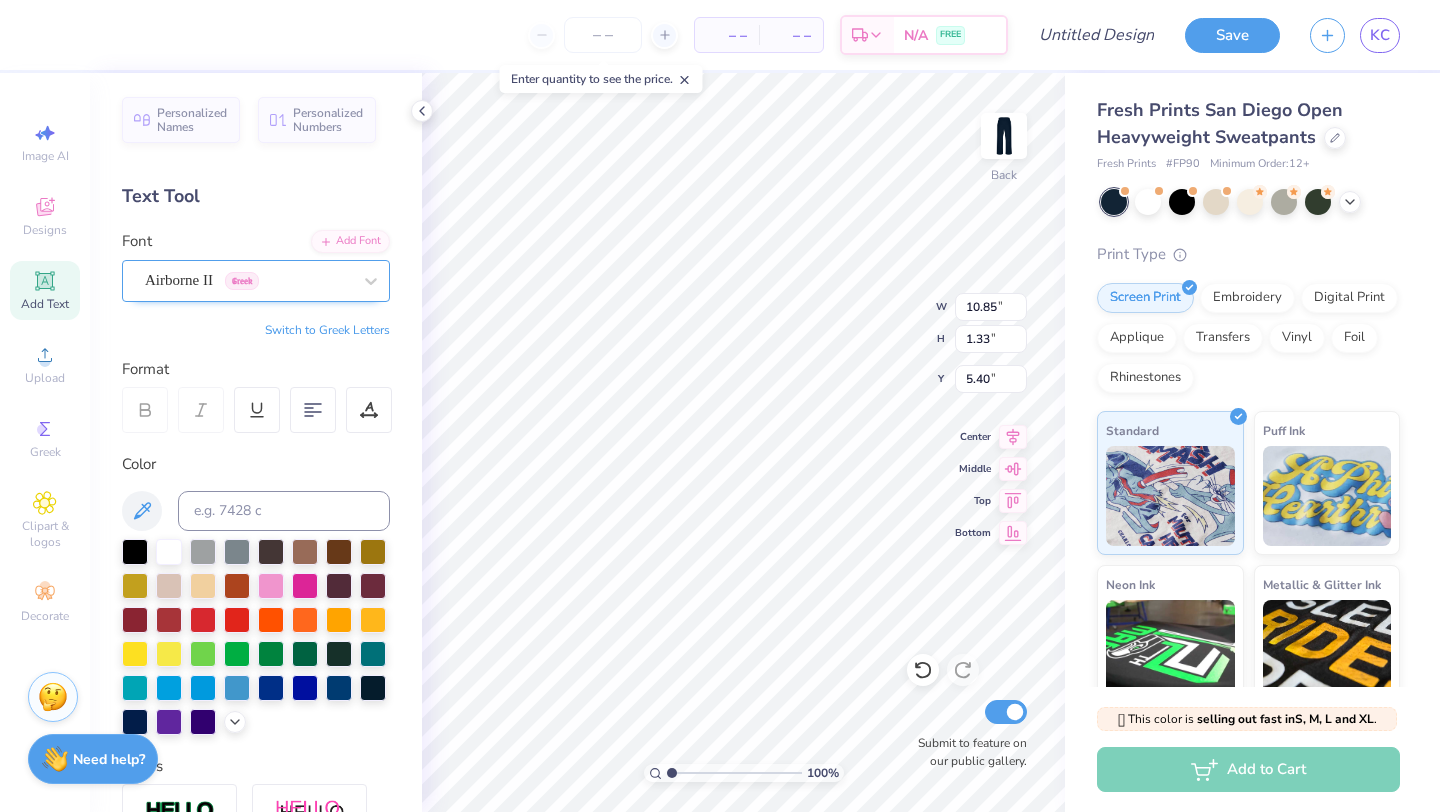 click on "Airborne II Greek" at bounding box center [248, 280] 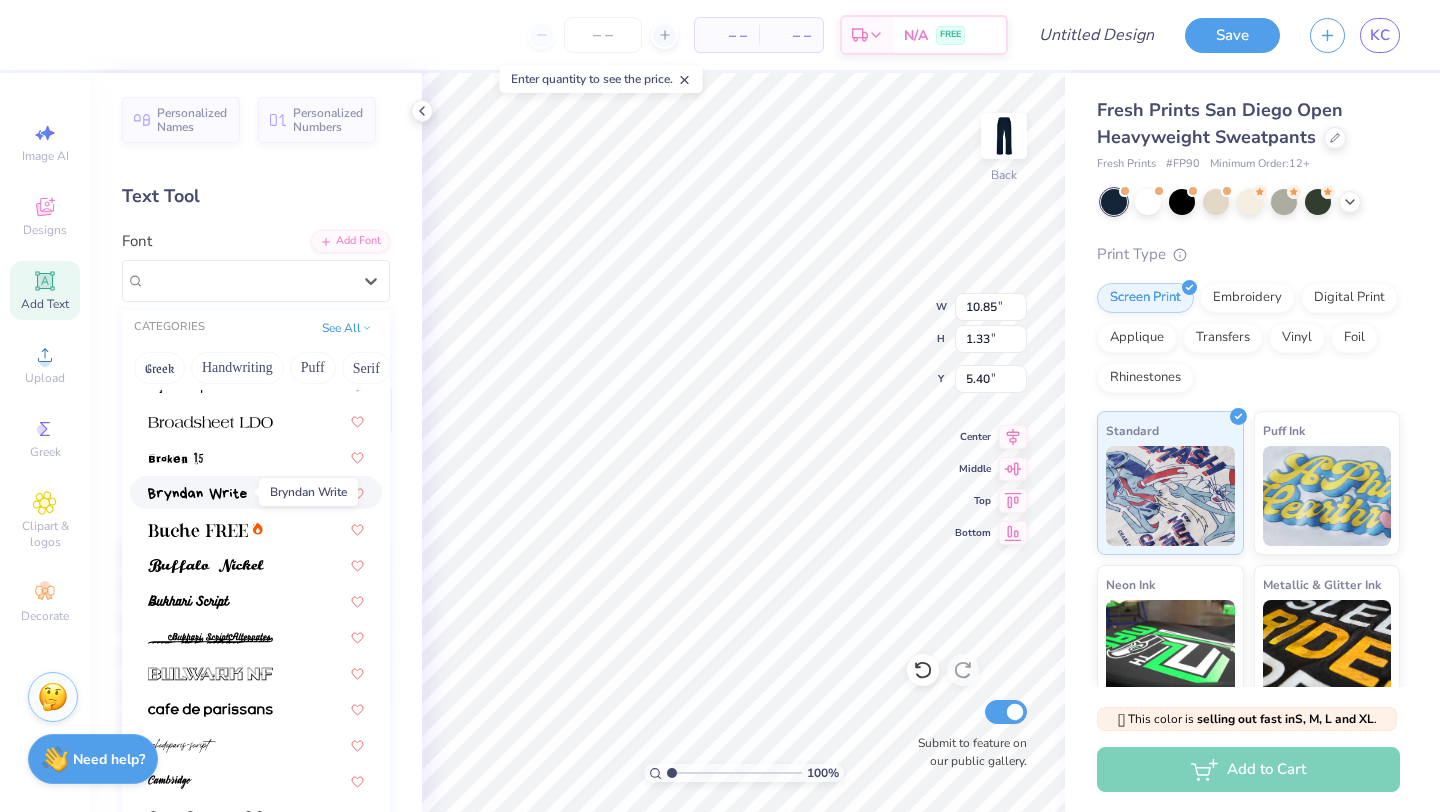 scroll, scrollTop: 1711, scrollLeft: 0, axis: vertical 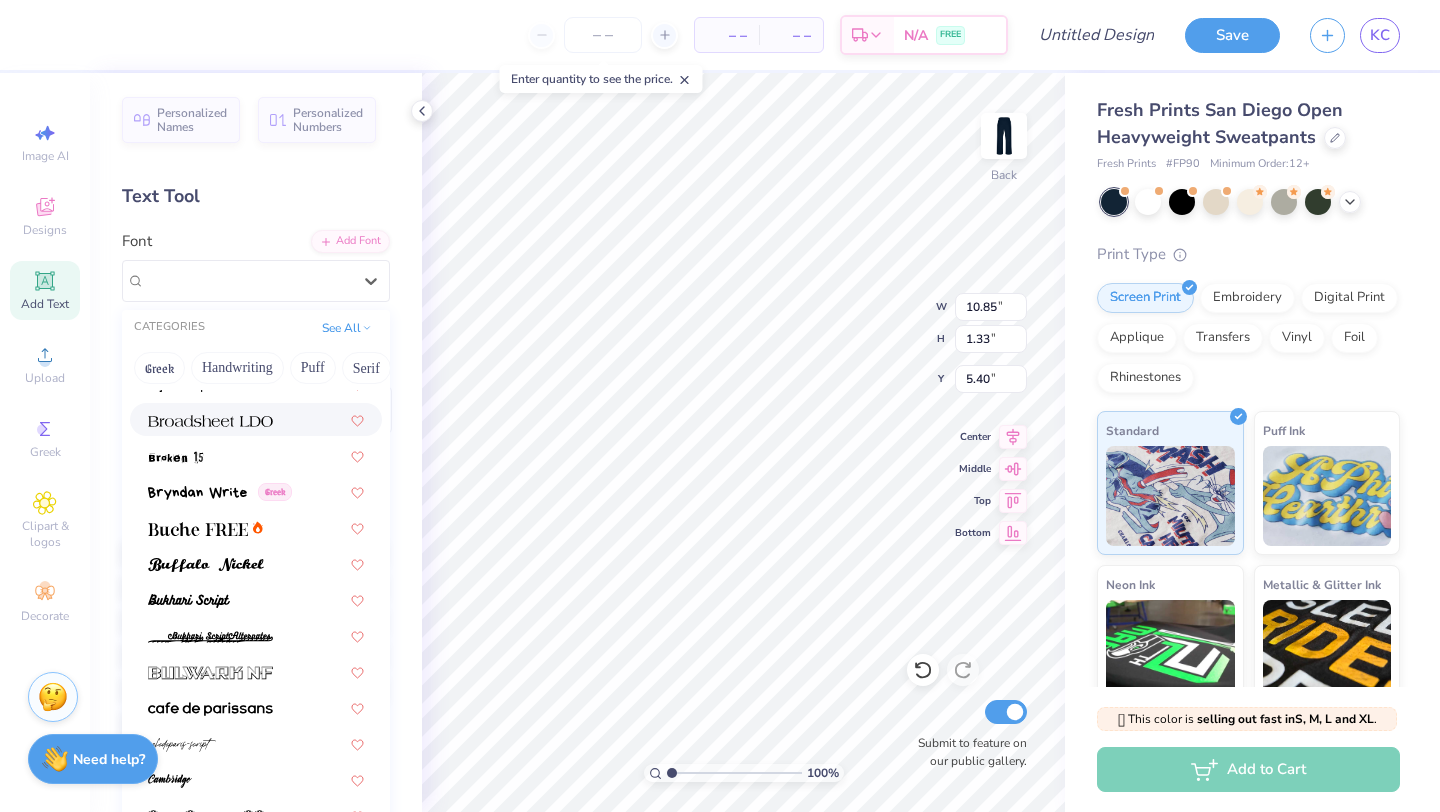 click at bounding box center (210, 419) 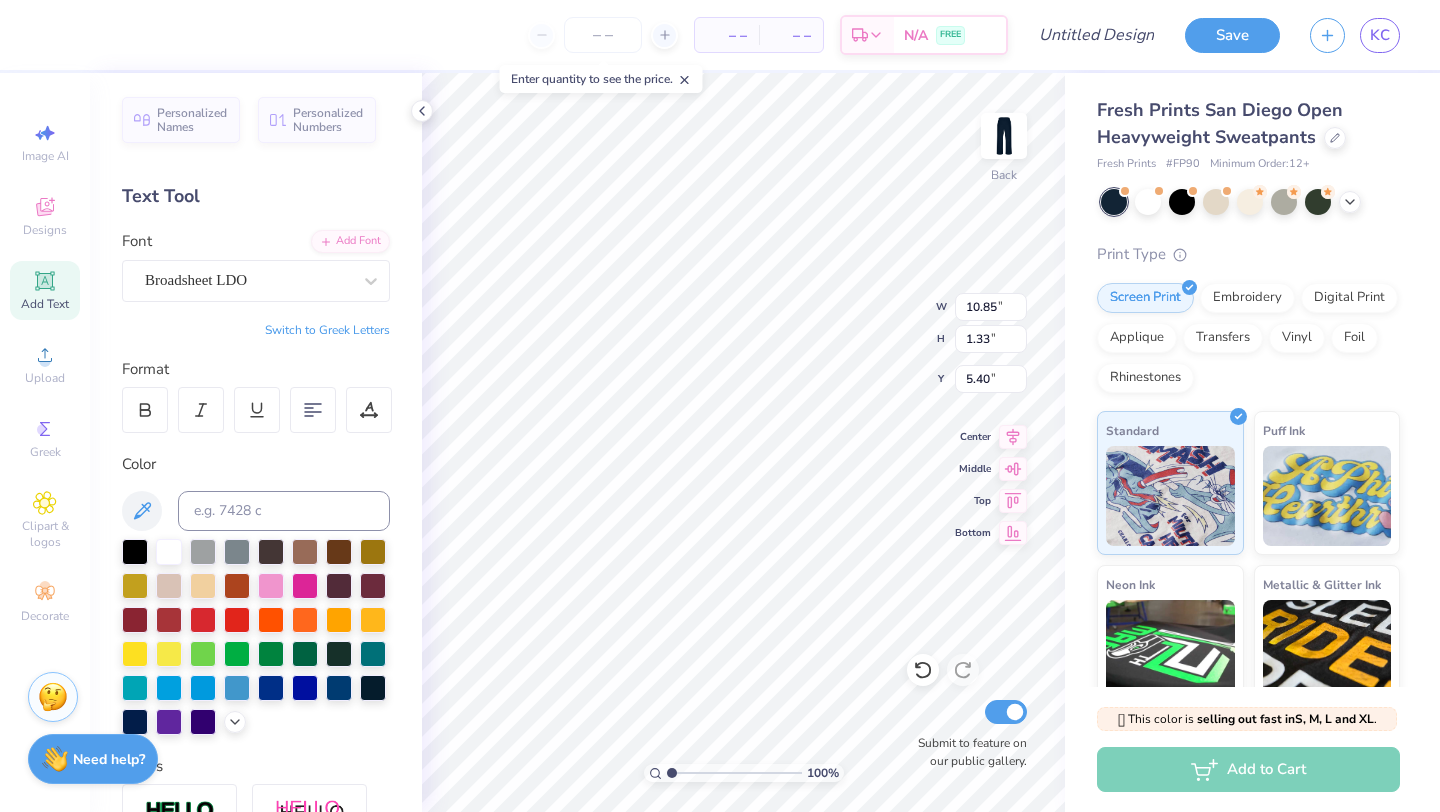 type on "9.45" 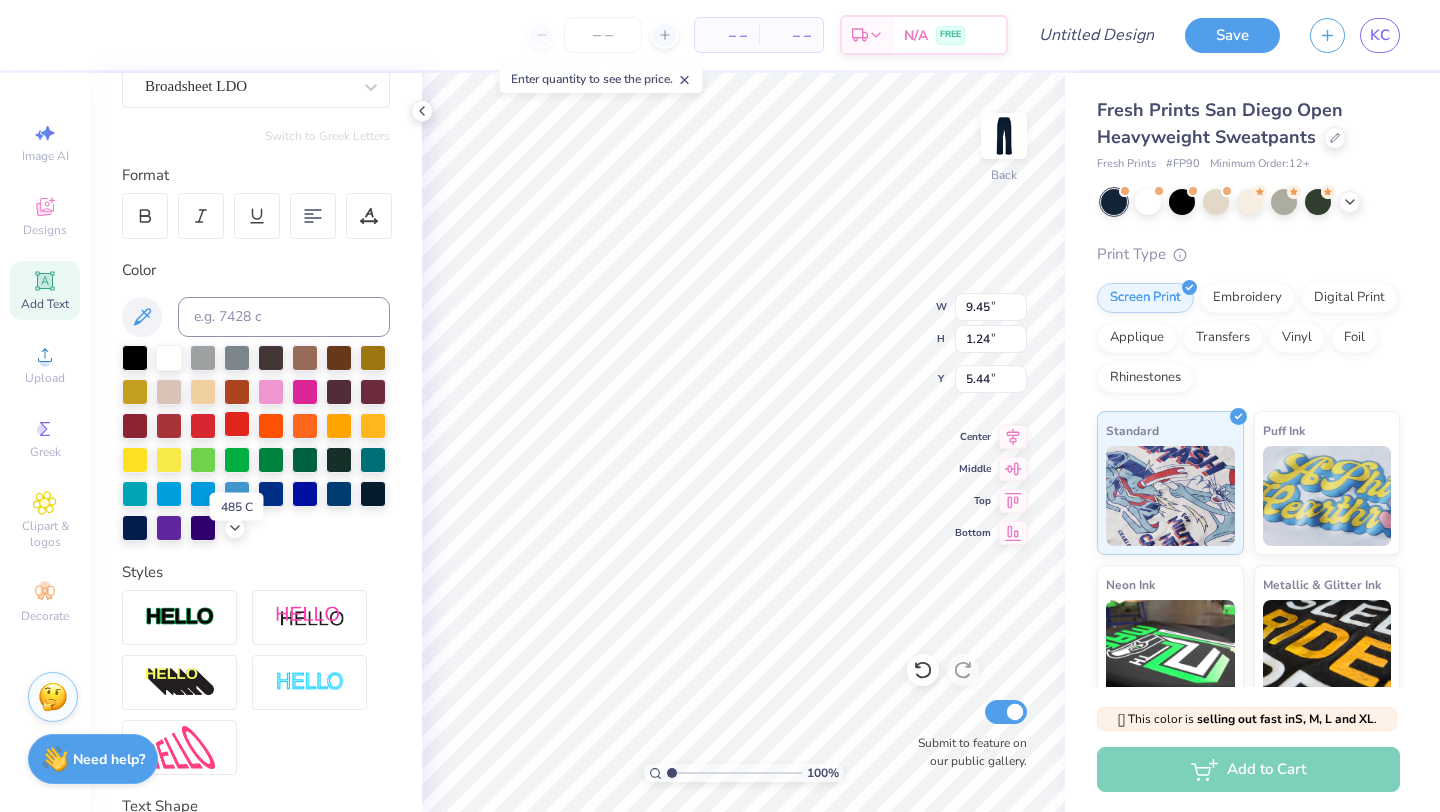 scroll, scrollTop: 0, scrollLeft: 0, axis: both 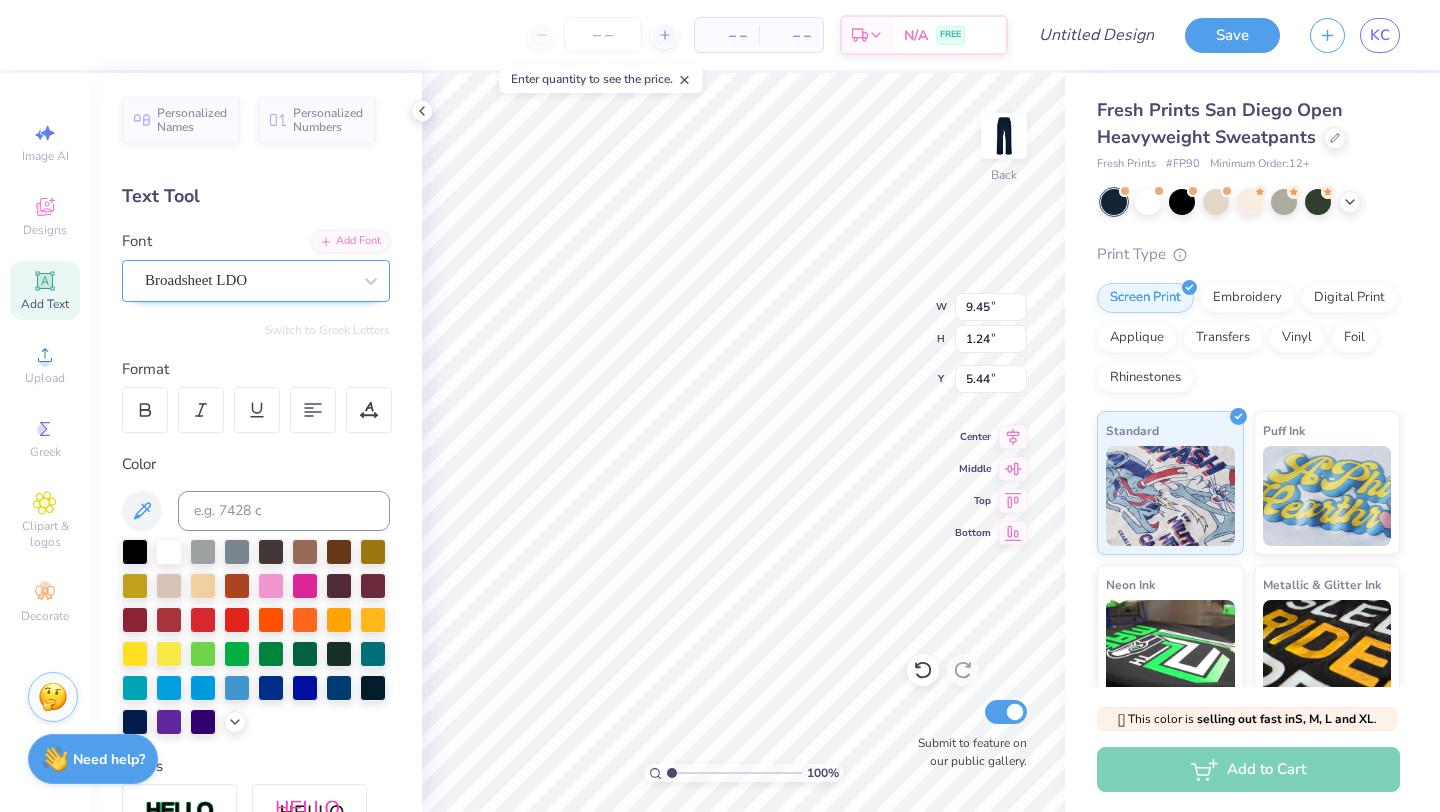 click on "Broadsheet LDO" at bounding box center [248, 280] 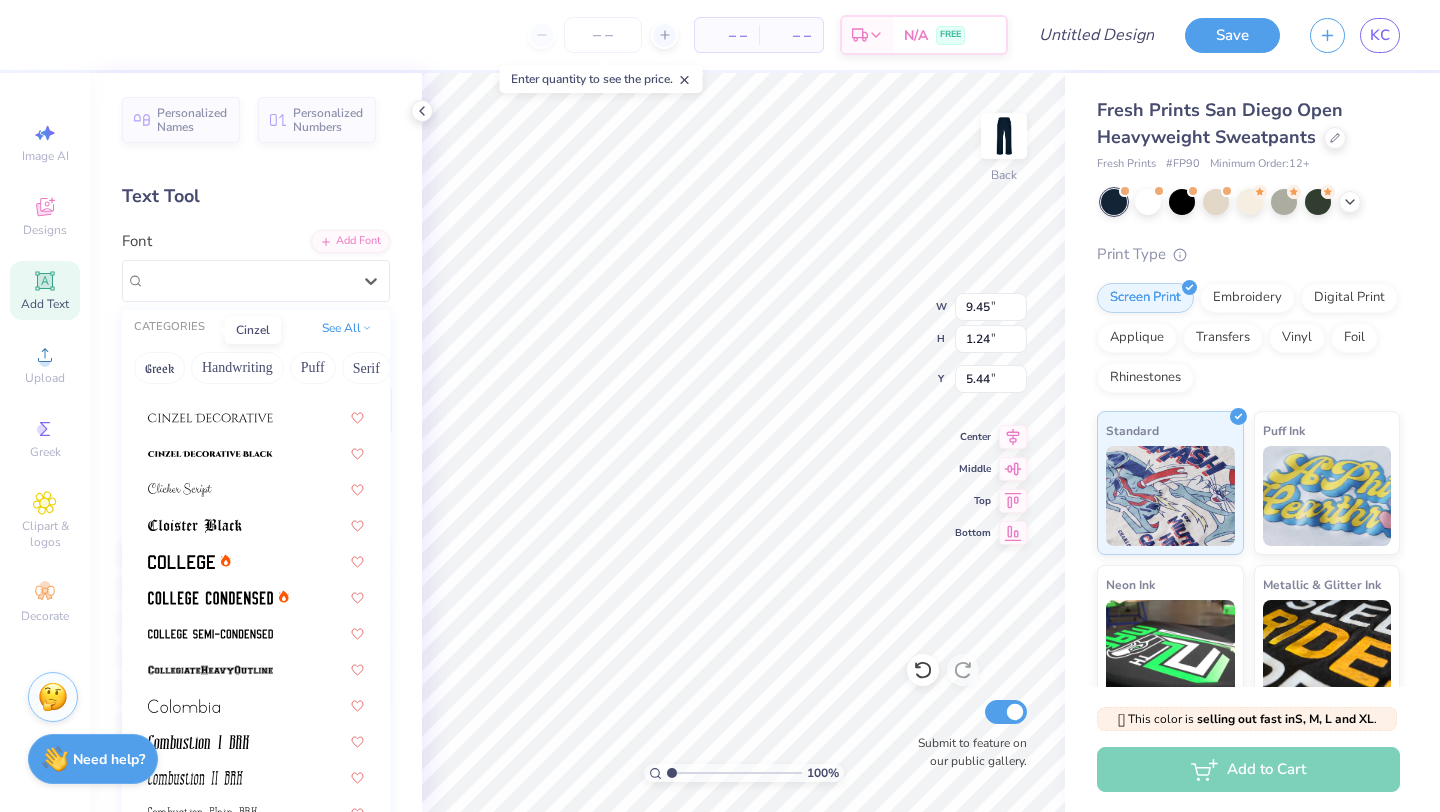 scroll, scrollTop: 2486, scrollLeft: 0, axis: vertical 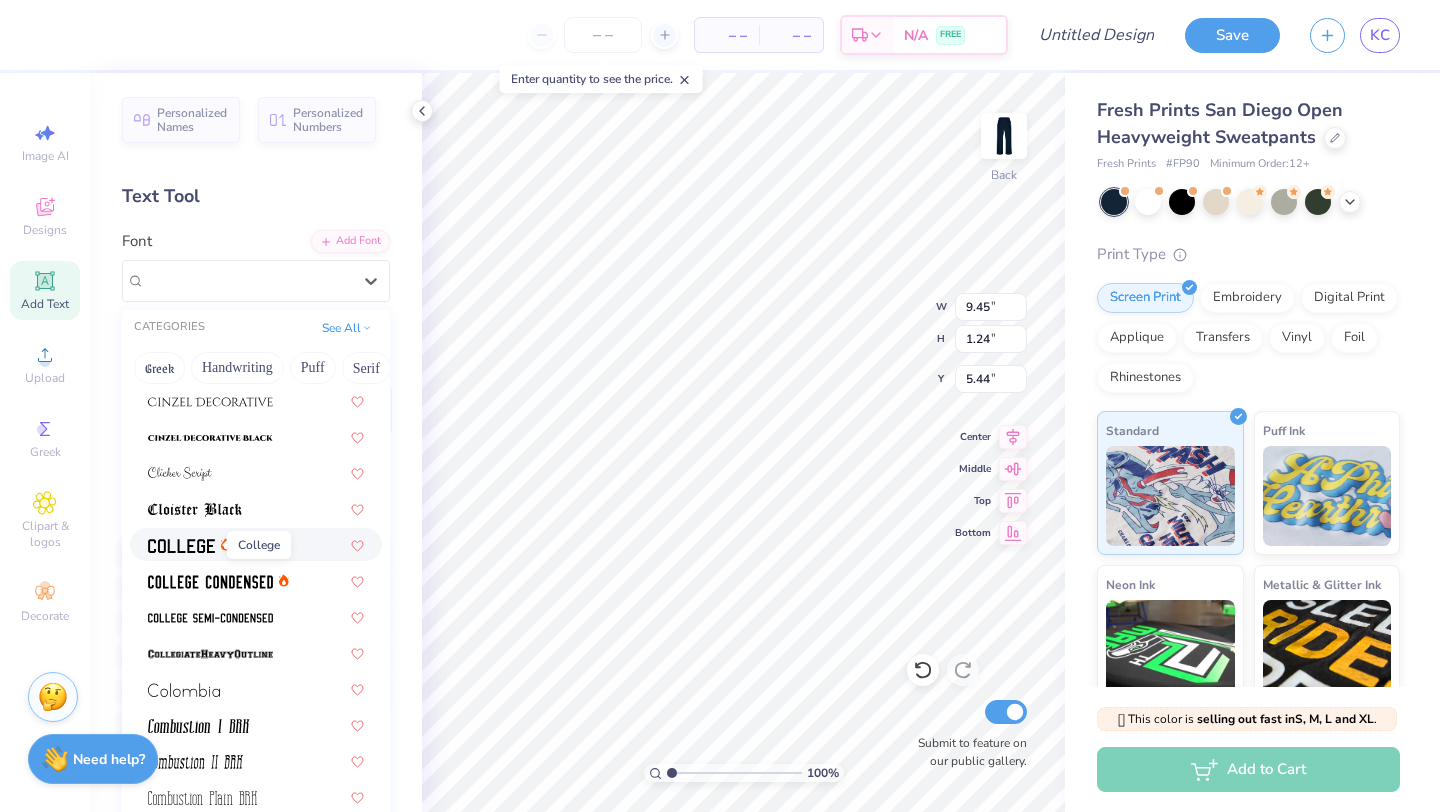 click at bounding box center [181, 546] 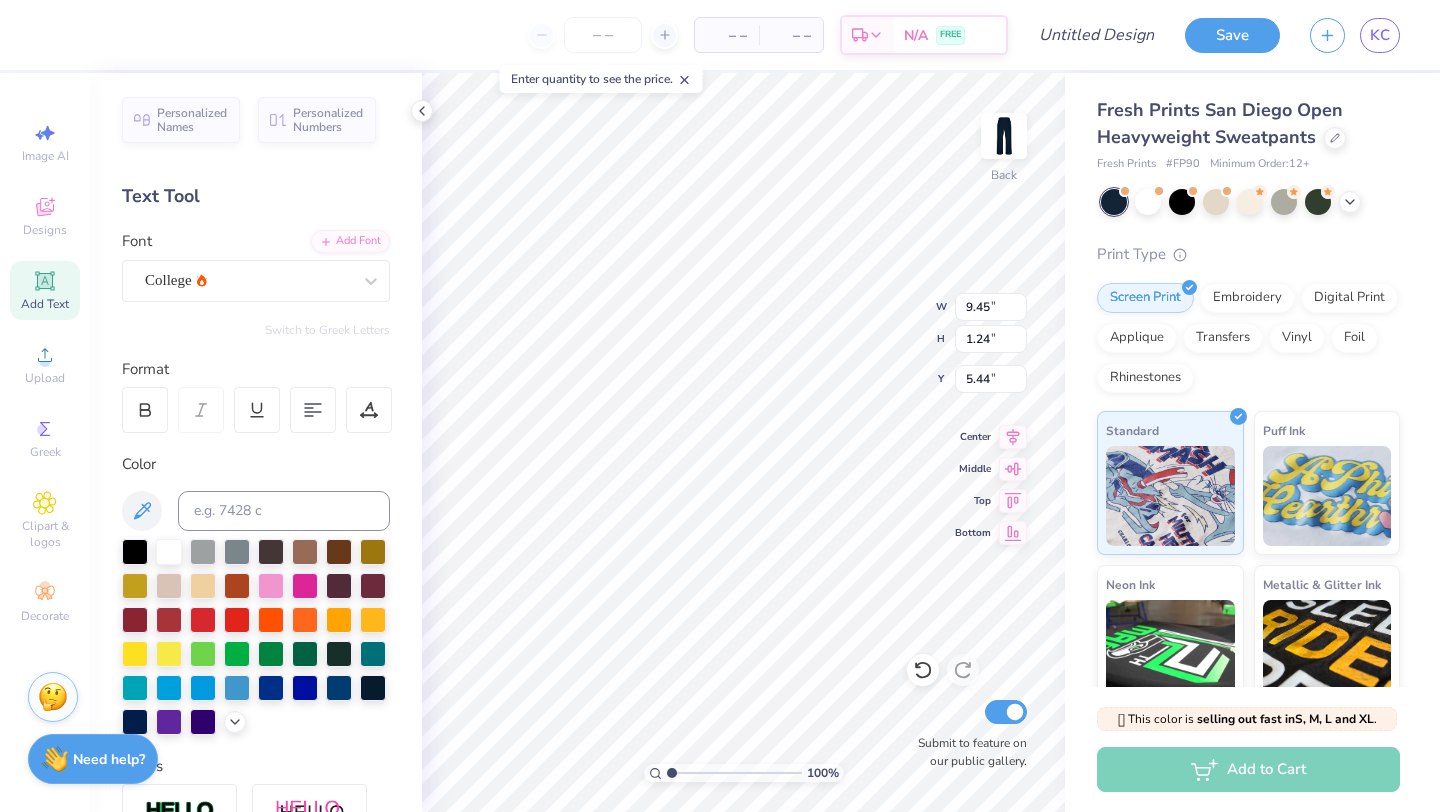 type on "8.93" 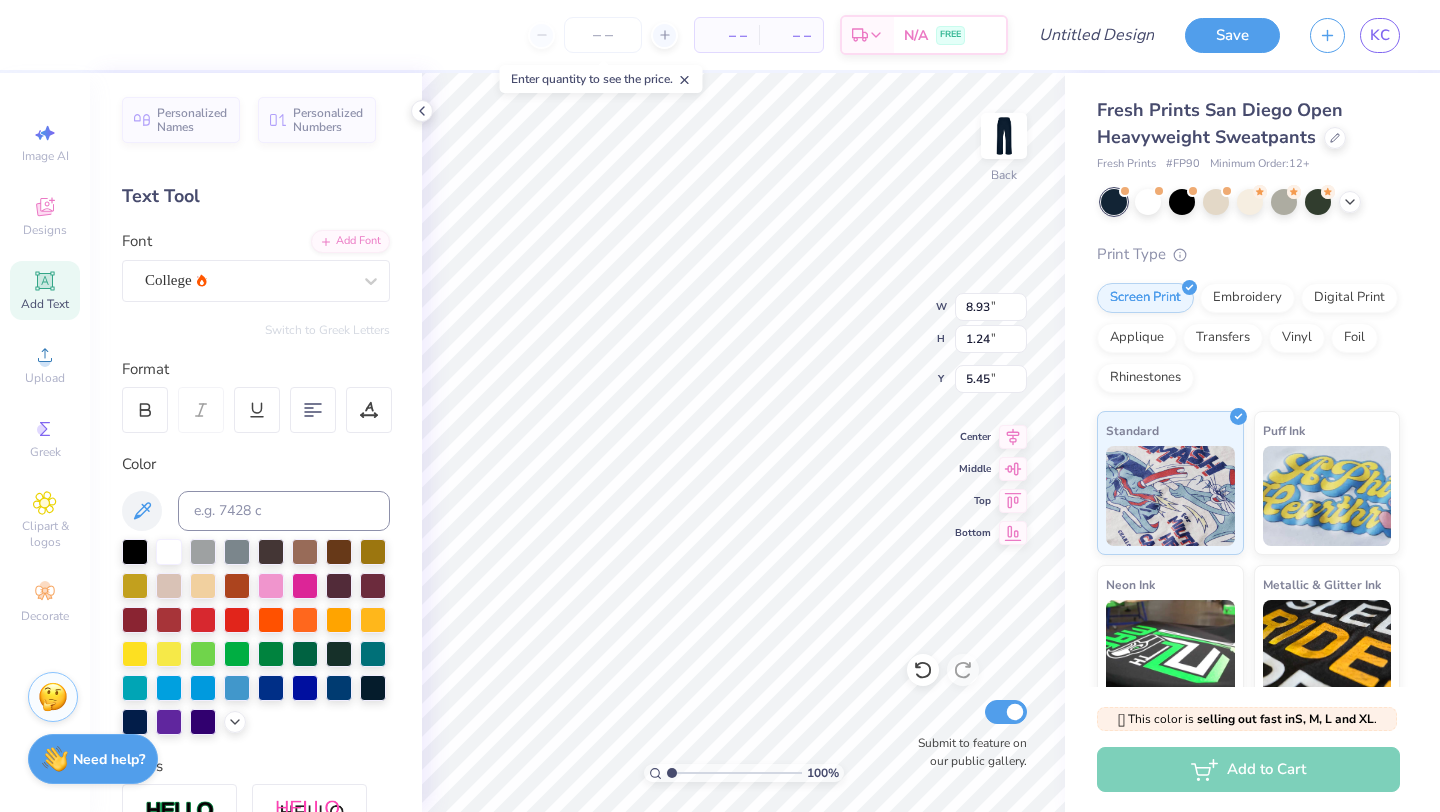 type on "8.51" 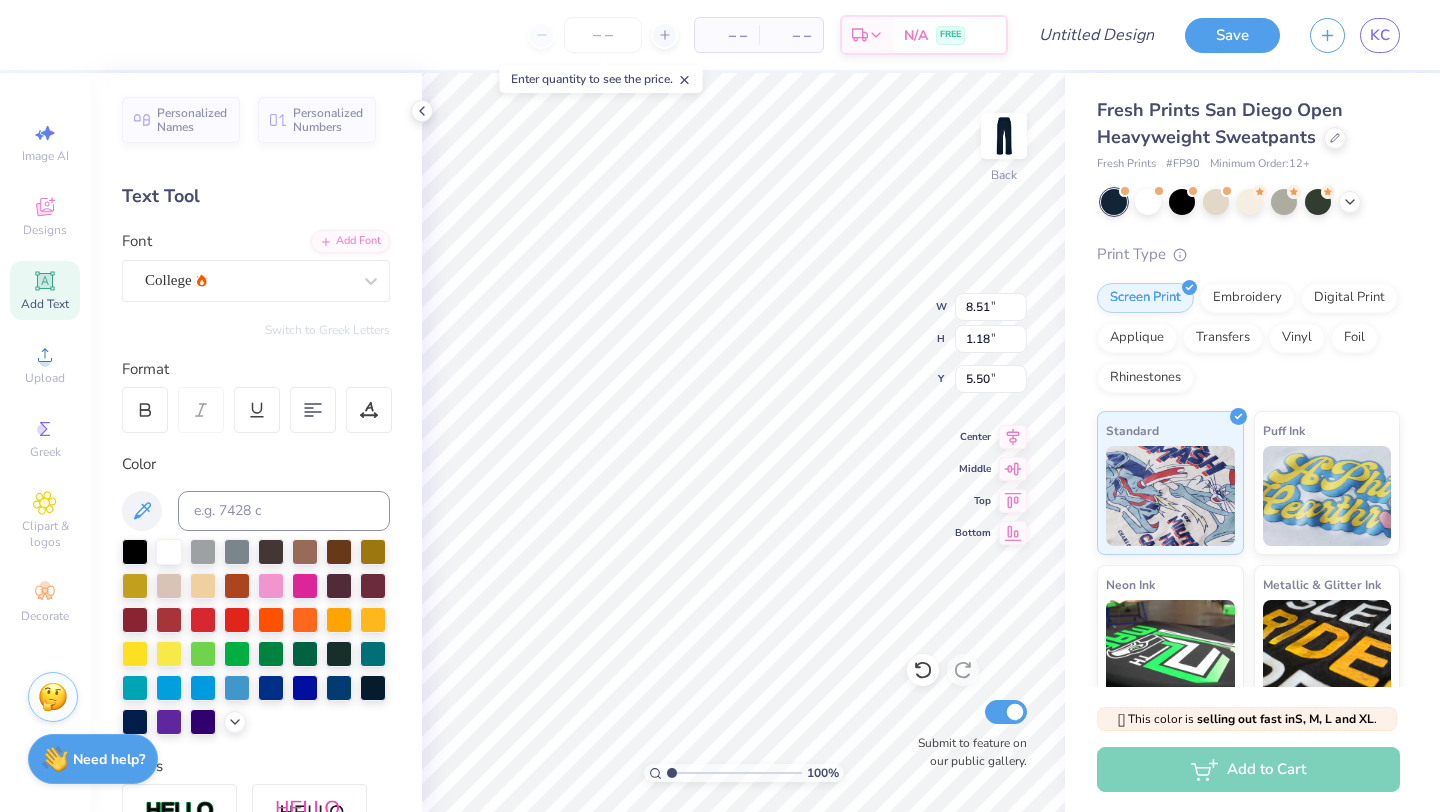 type on "6.14" 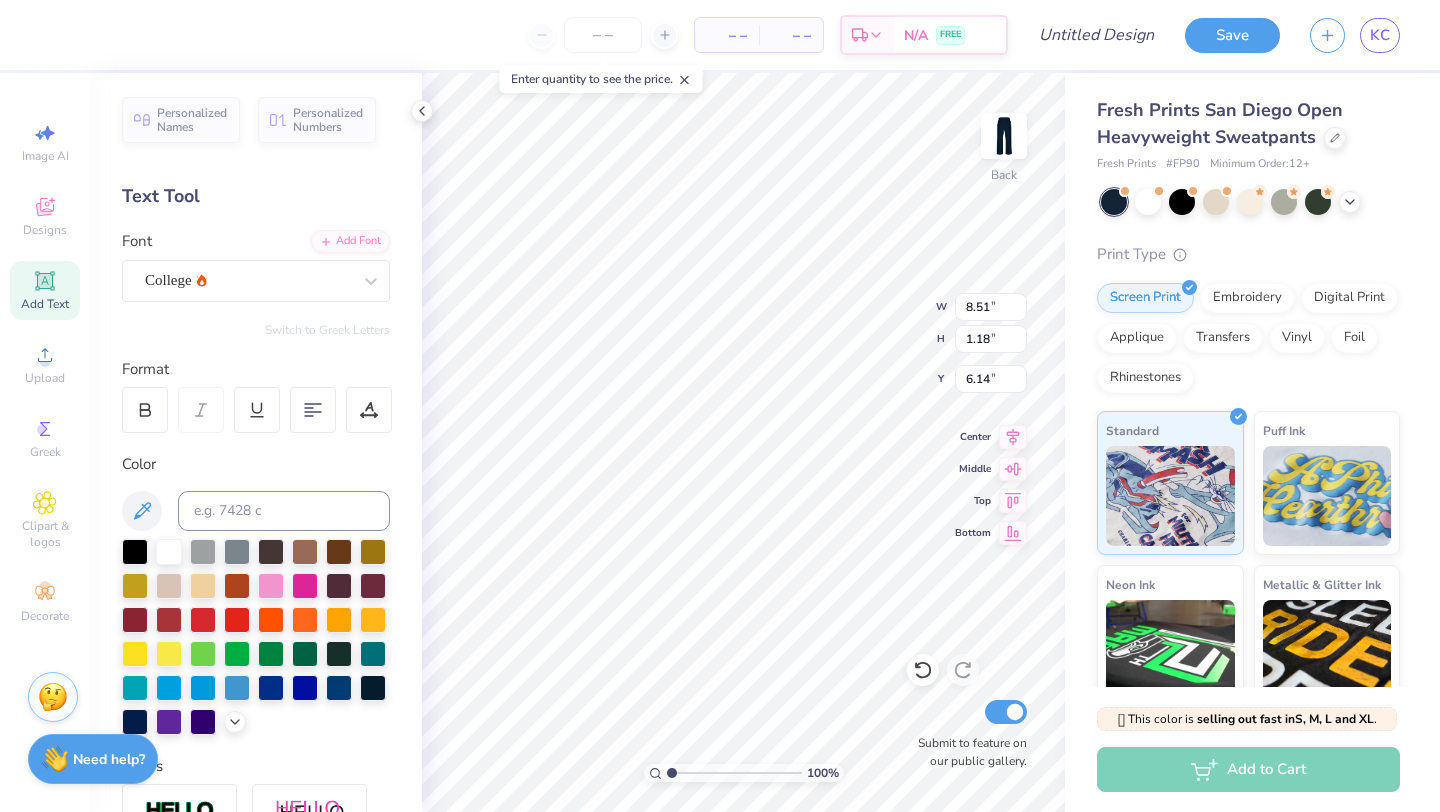 type on "8.68" 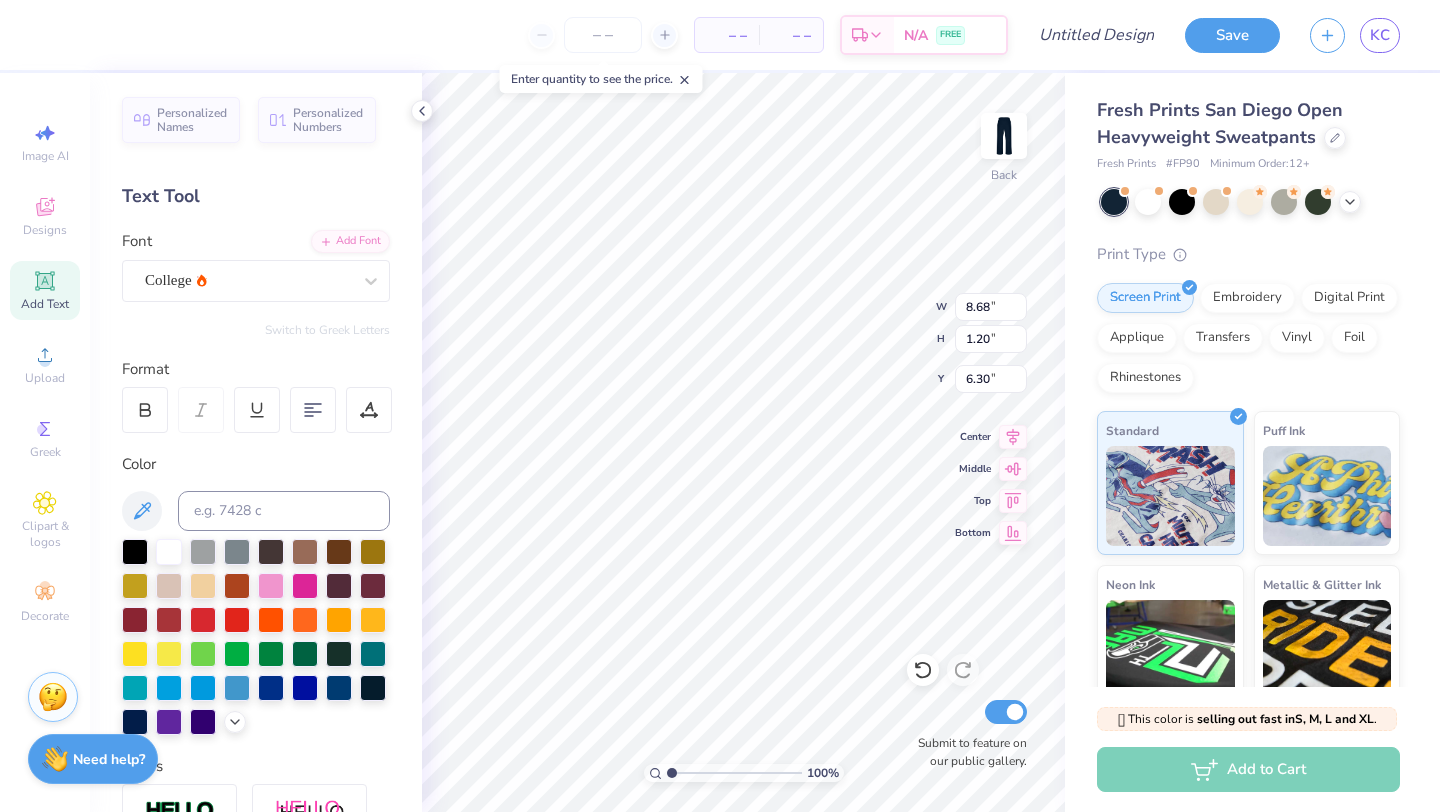 type on "6.30" 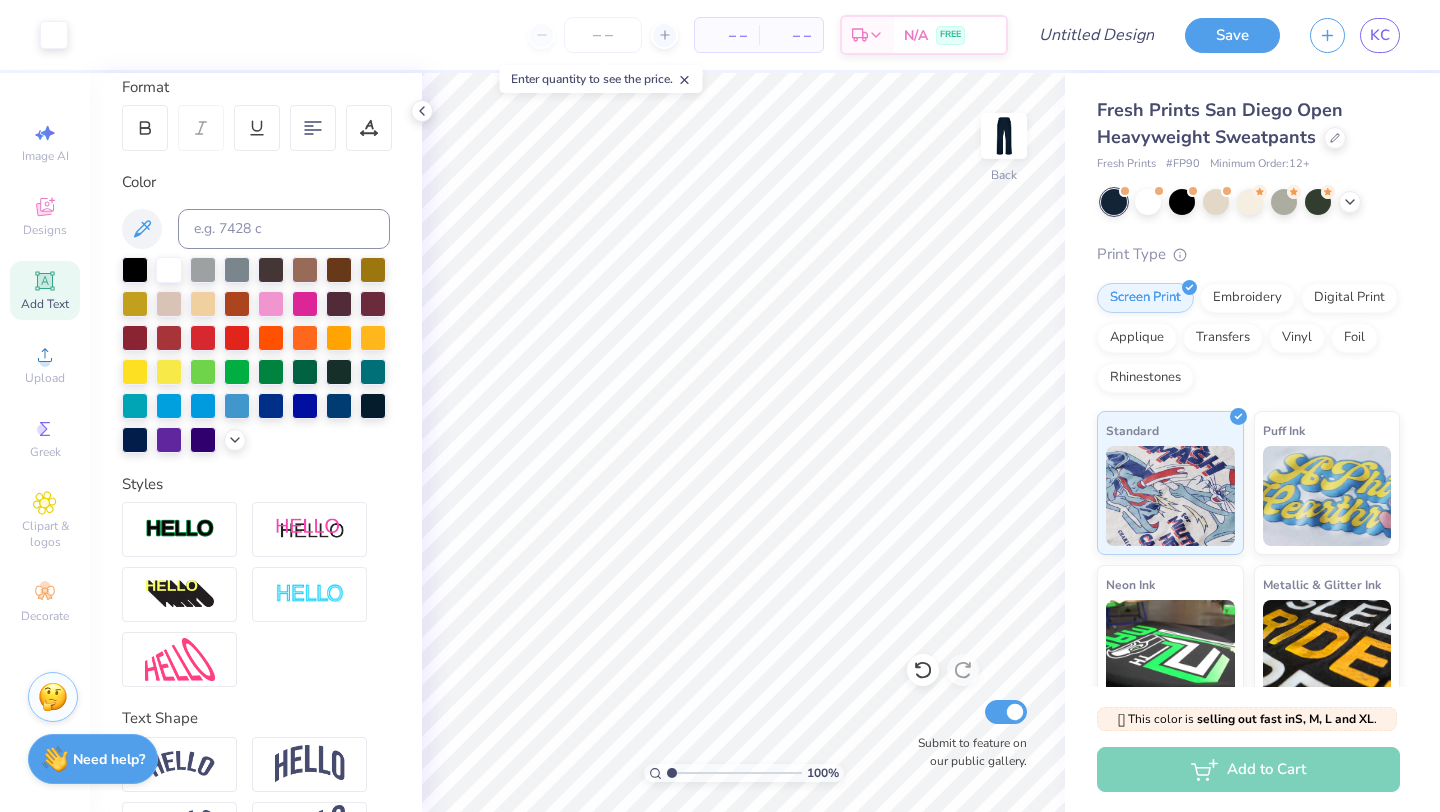 scroll, scrollTop: 350, scrollLeft: 0, axis: vertical 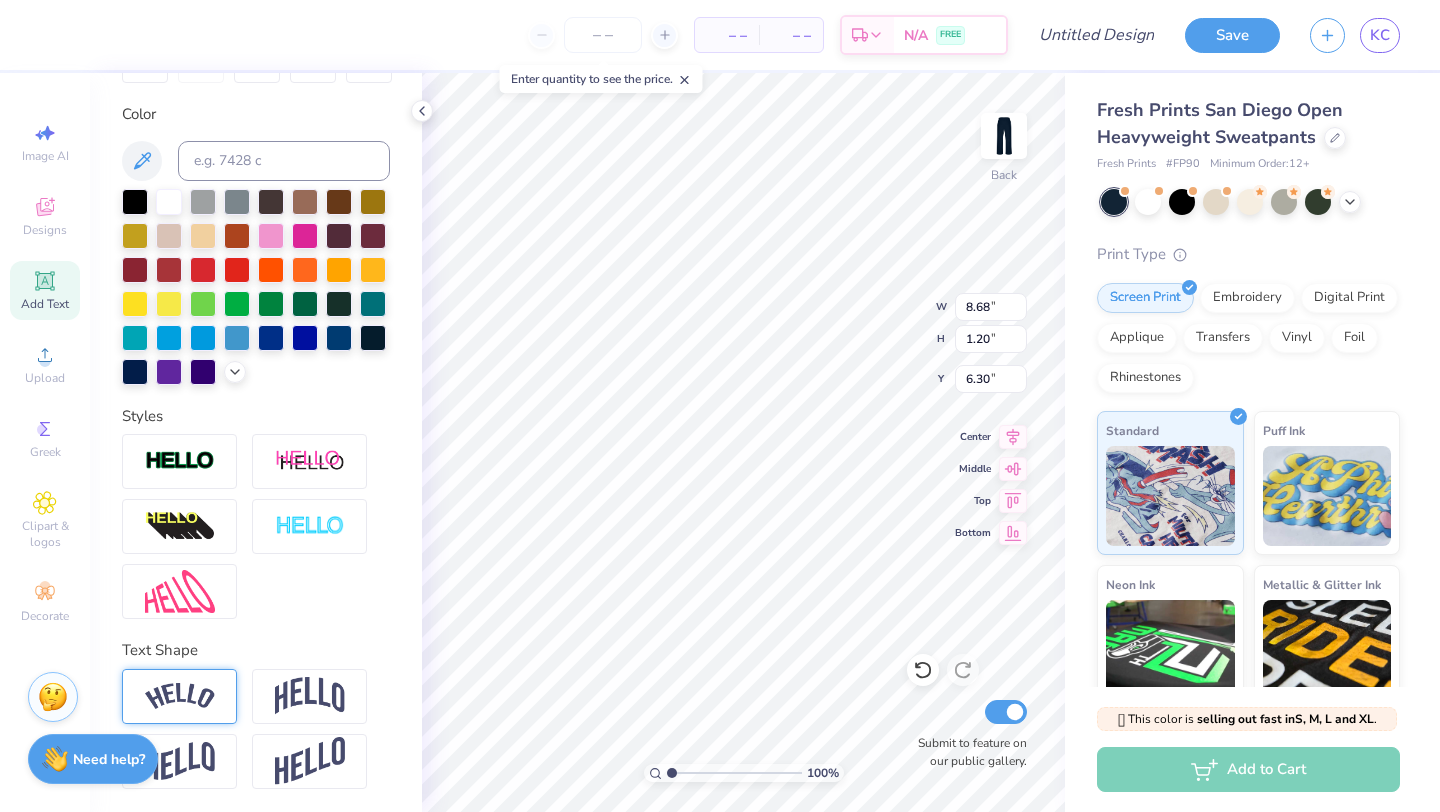 click at bounding box center [180, 696] 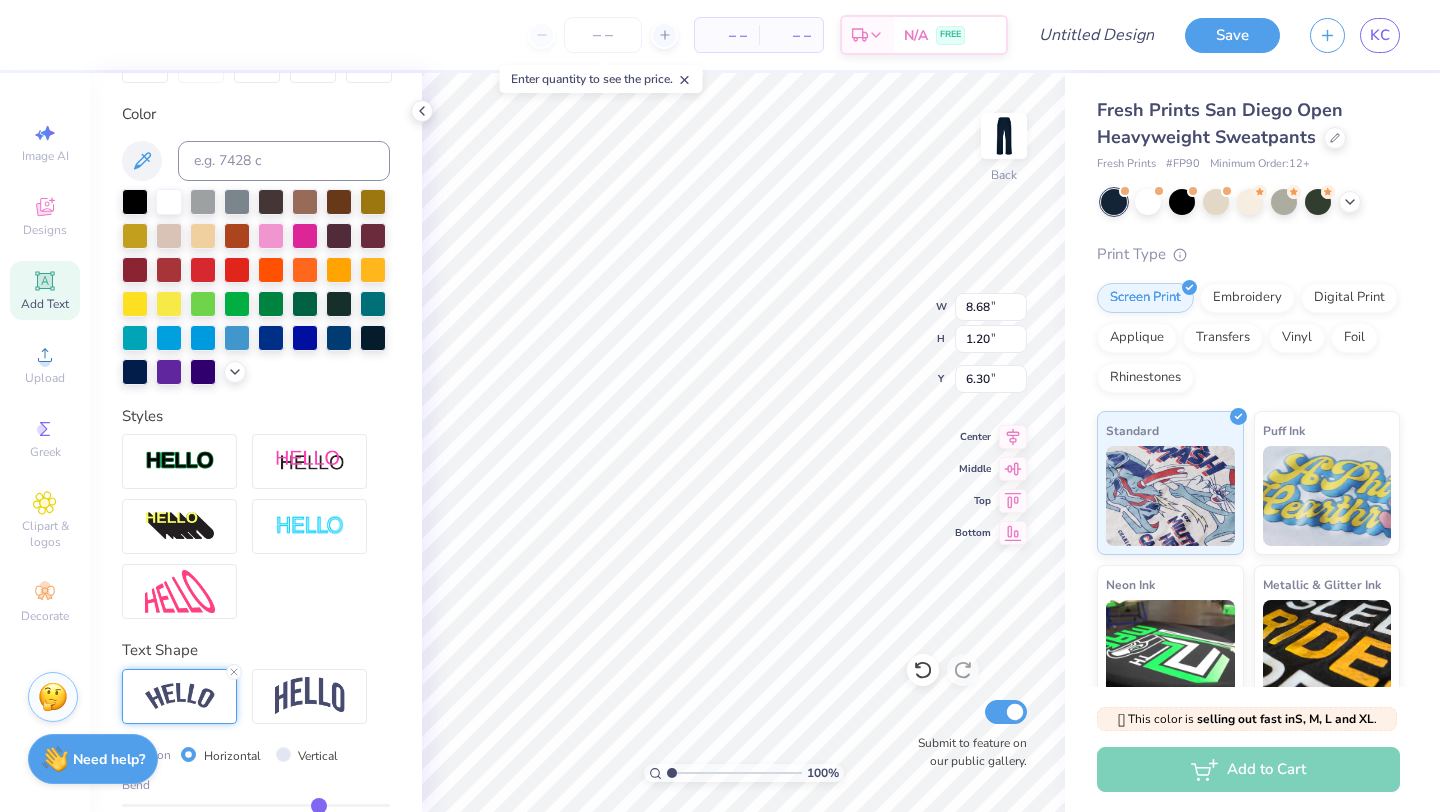 click at bounding box center [180, 696] 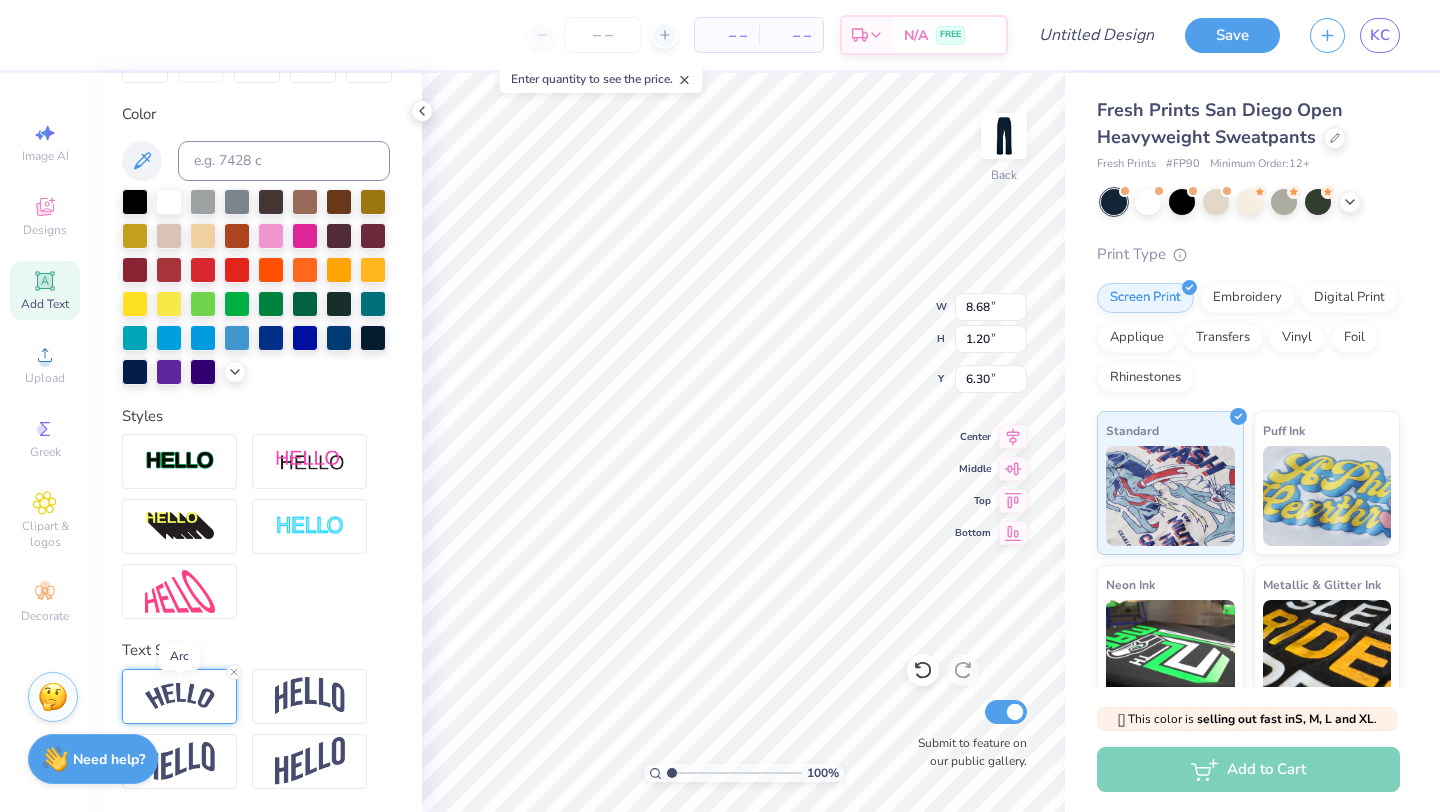 click at bounding box center [180, 696] 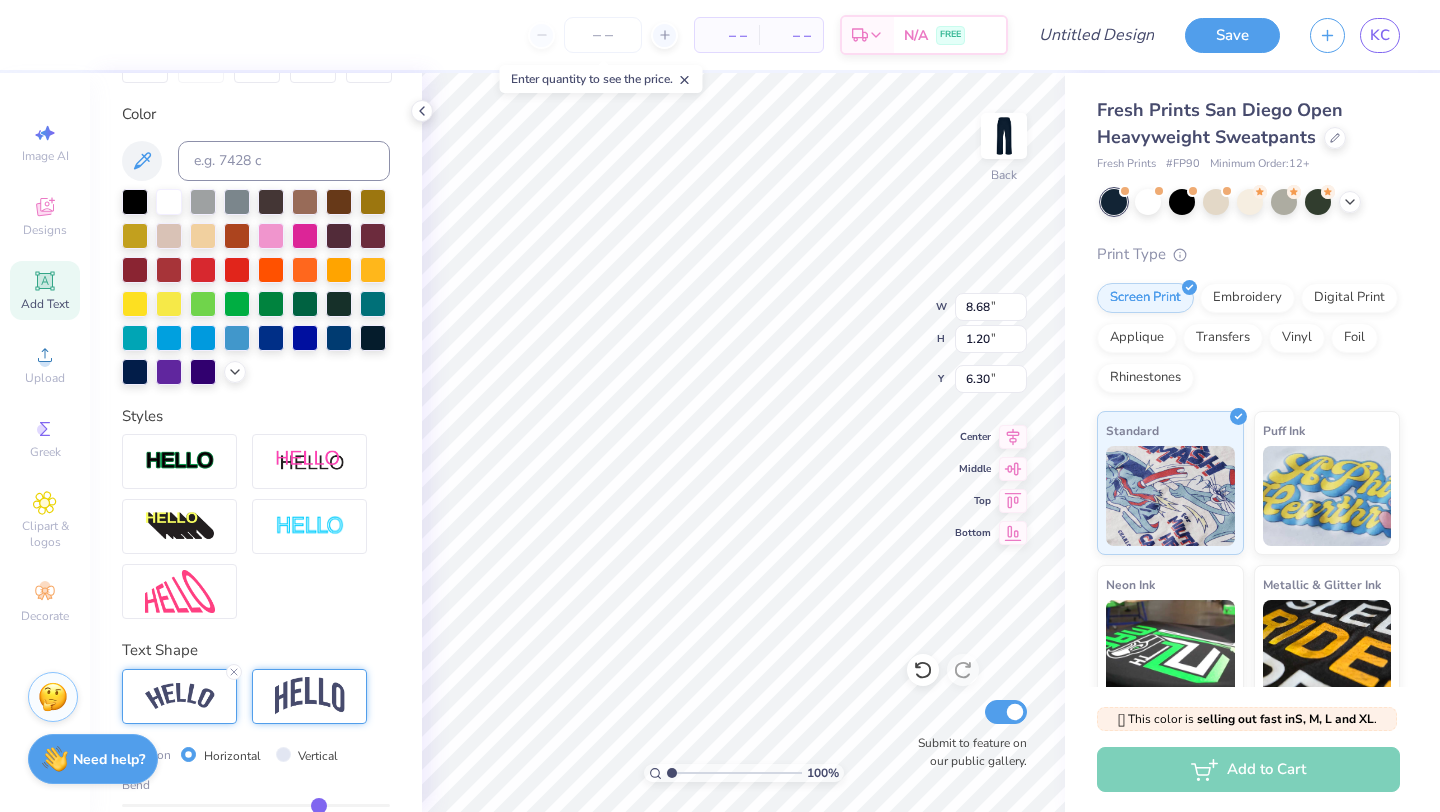 click at bounding box center [310, 696] 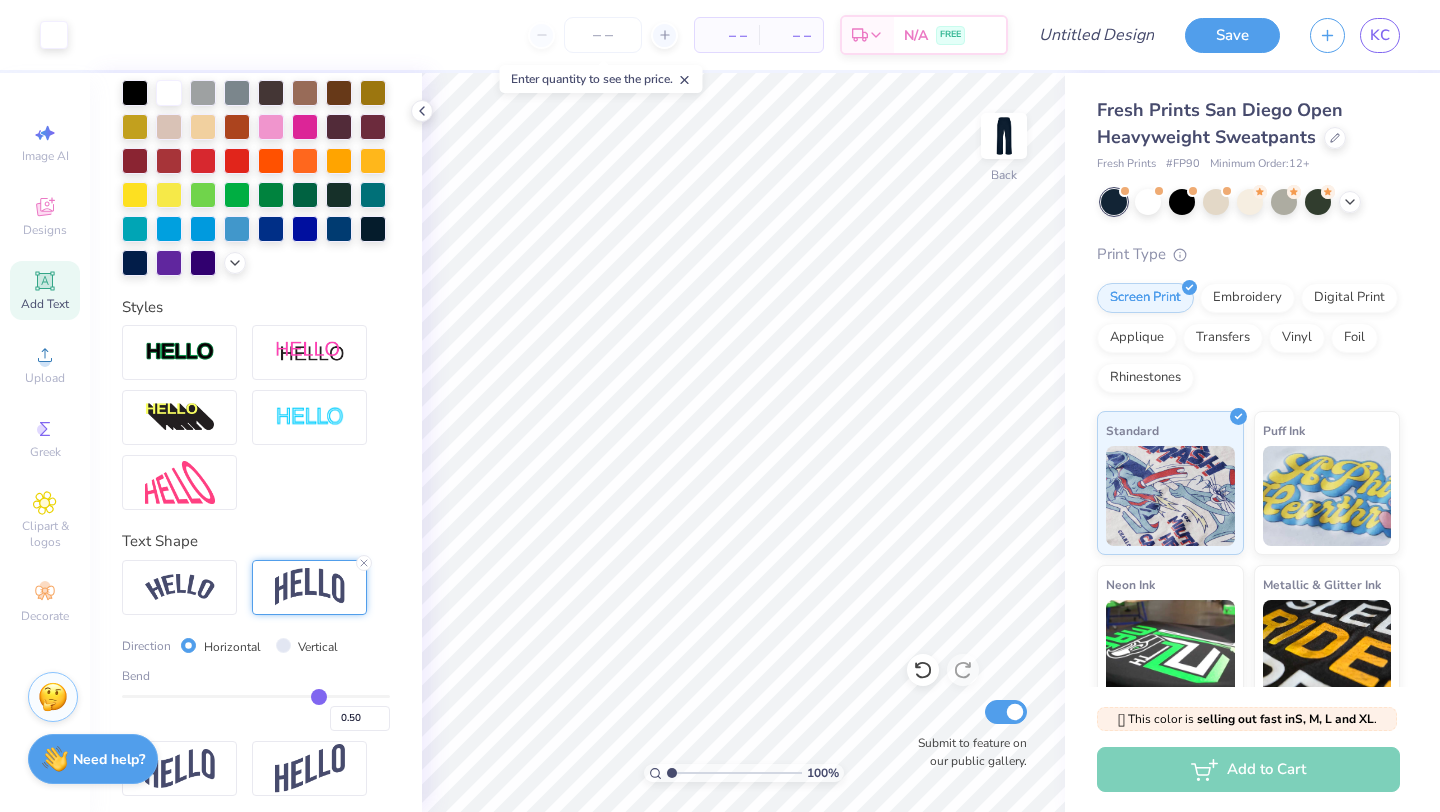 scroll, scrollTop: 467, scrollLeft: 0, axis: vertical 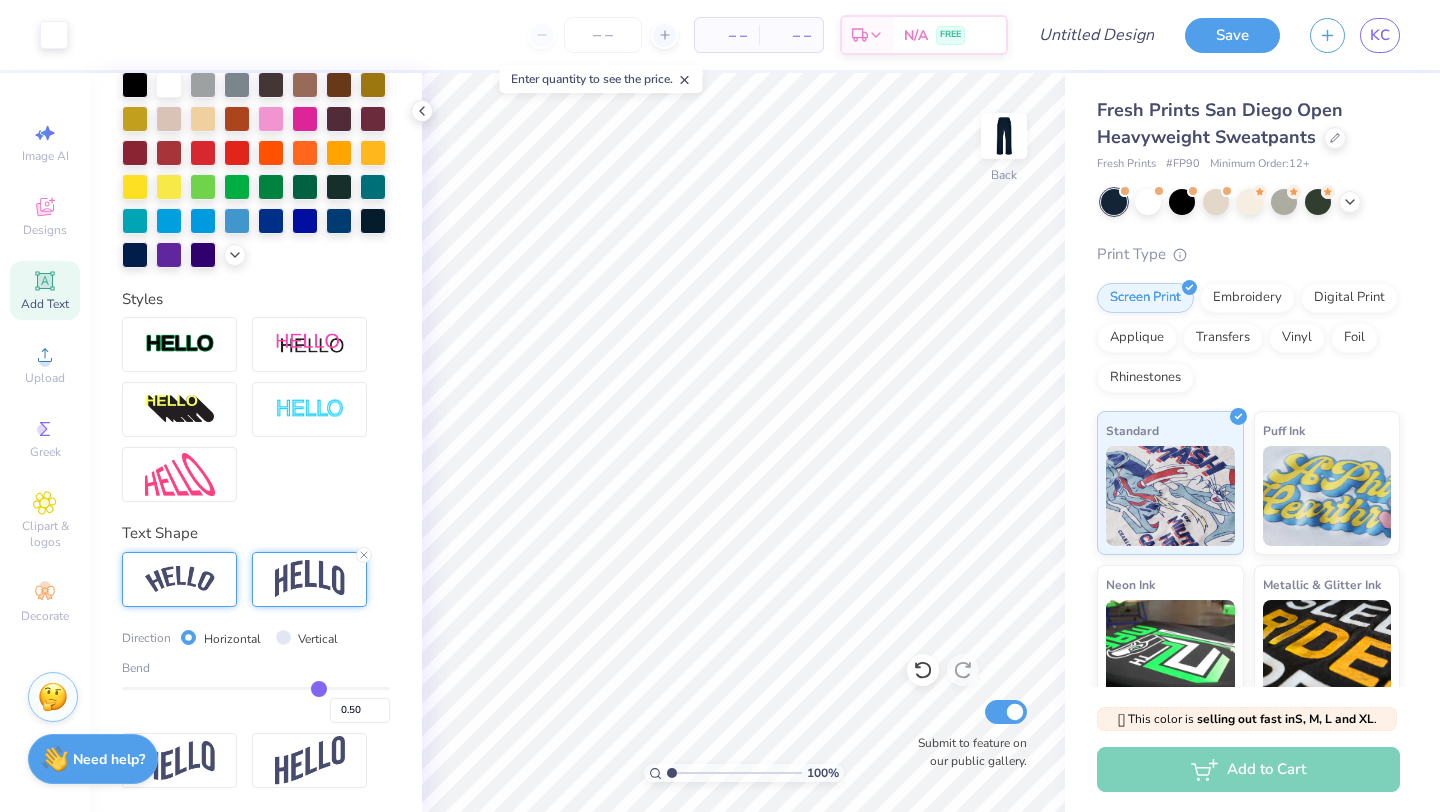 click at bounding box center (179, 579) 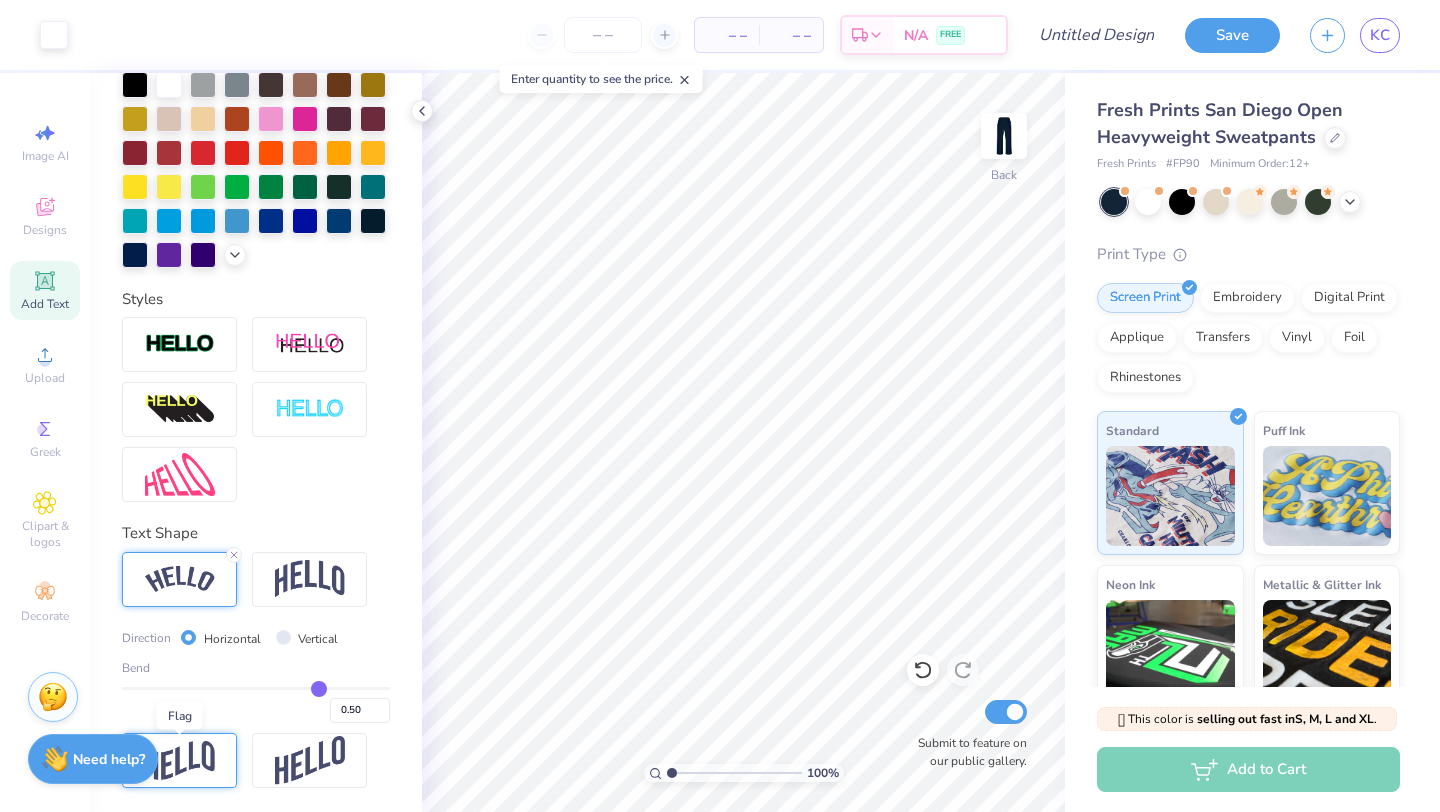 click at bounding box center (180, 760) 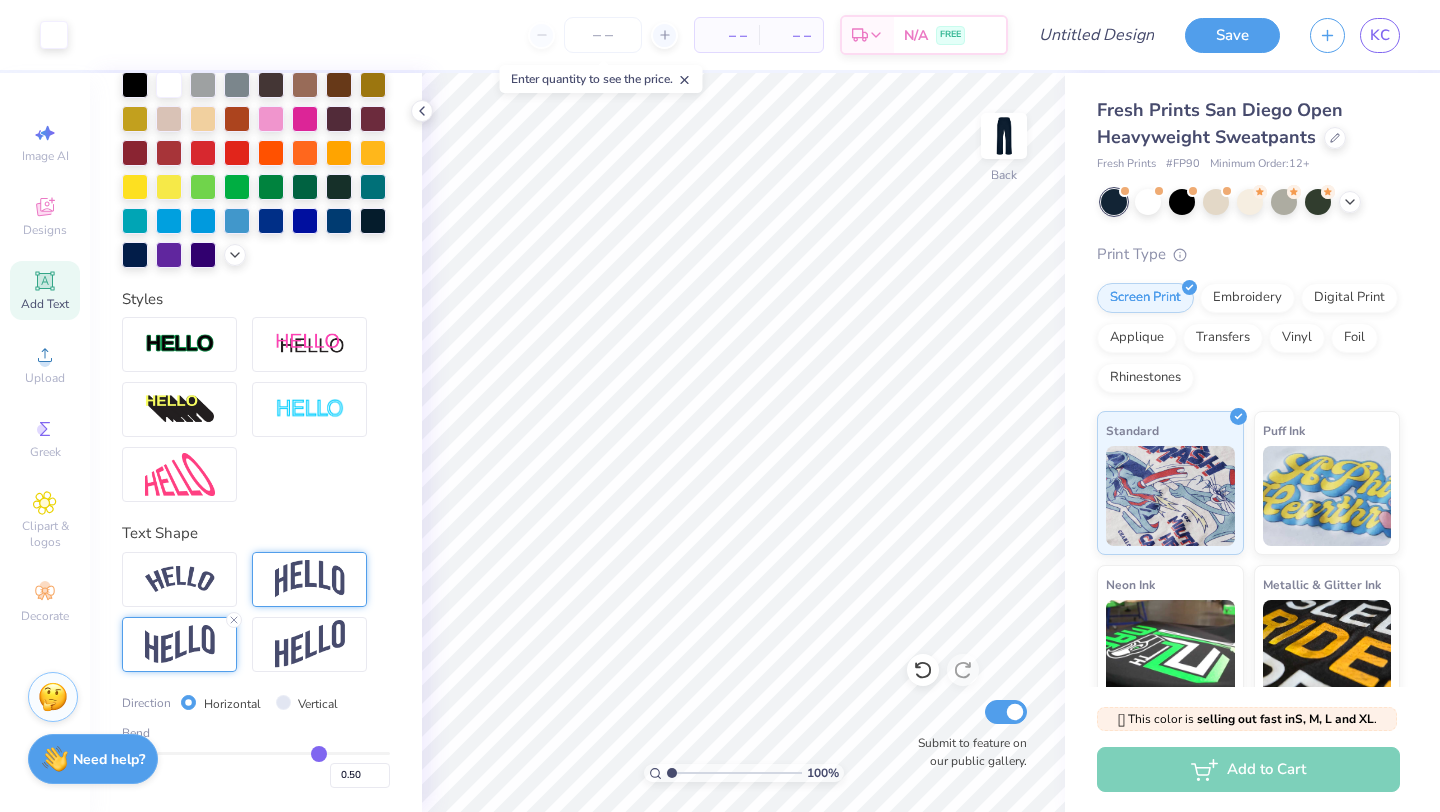 click at bounding box center [310, 579] 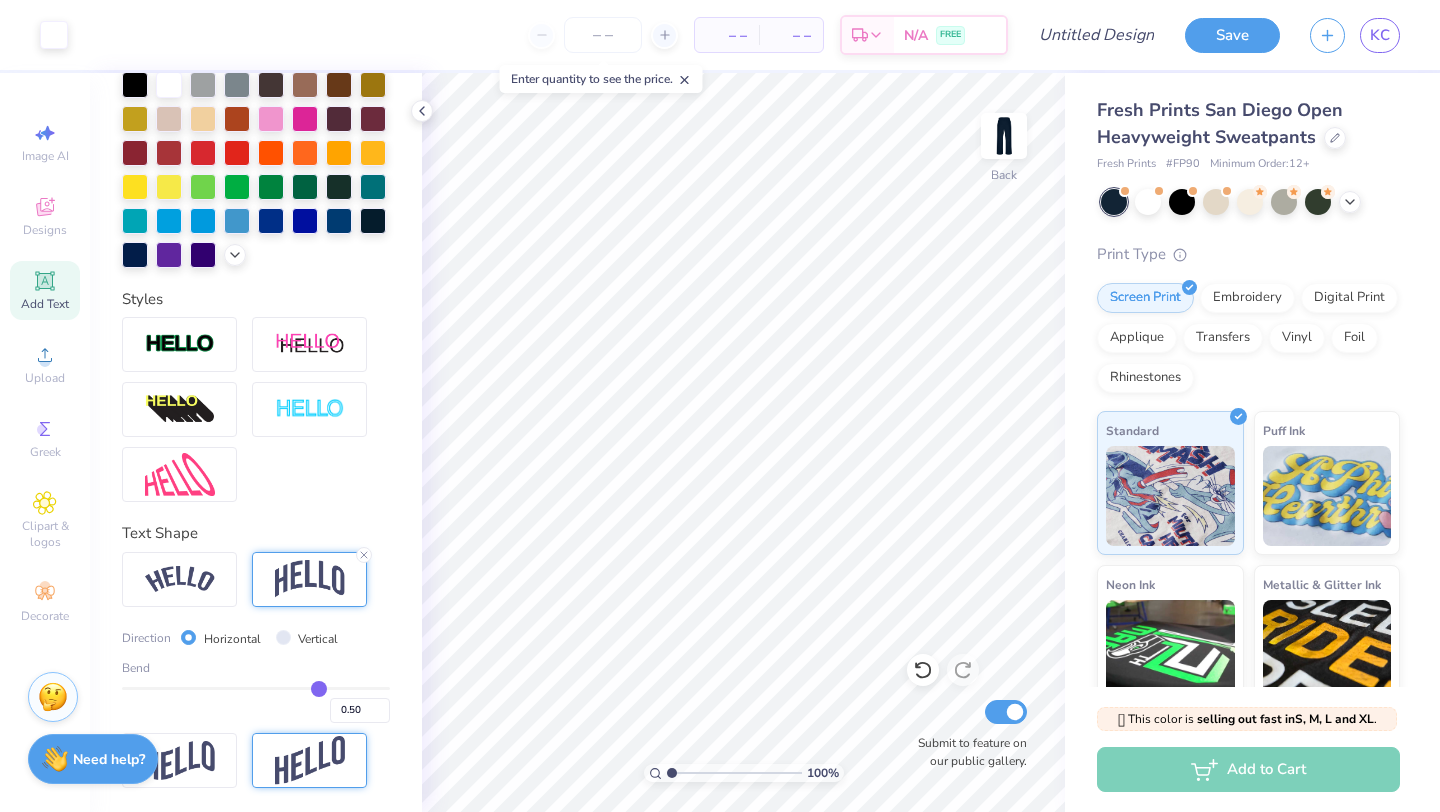 click at bounding box center [310, 760] 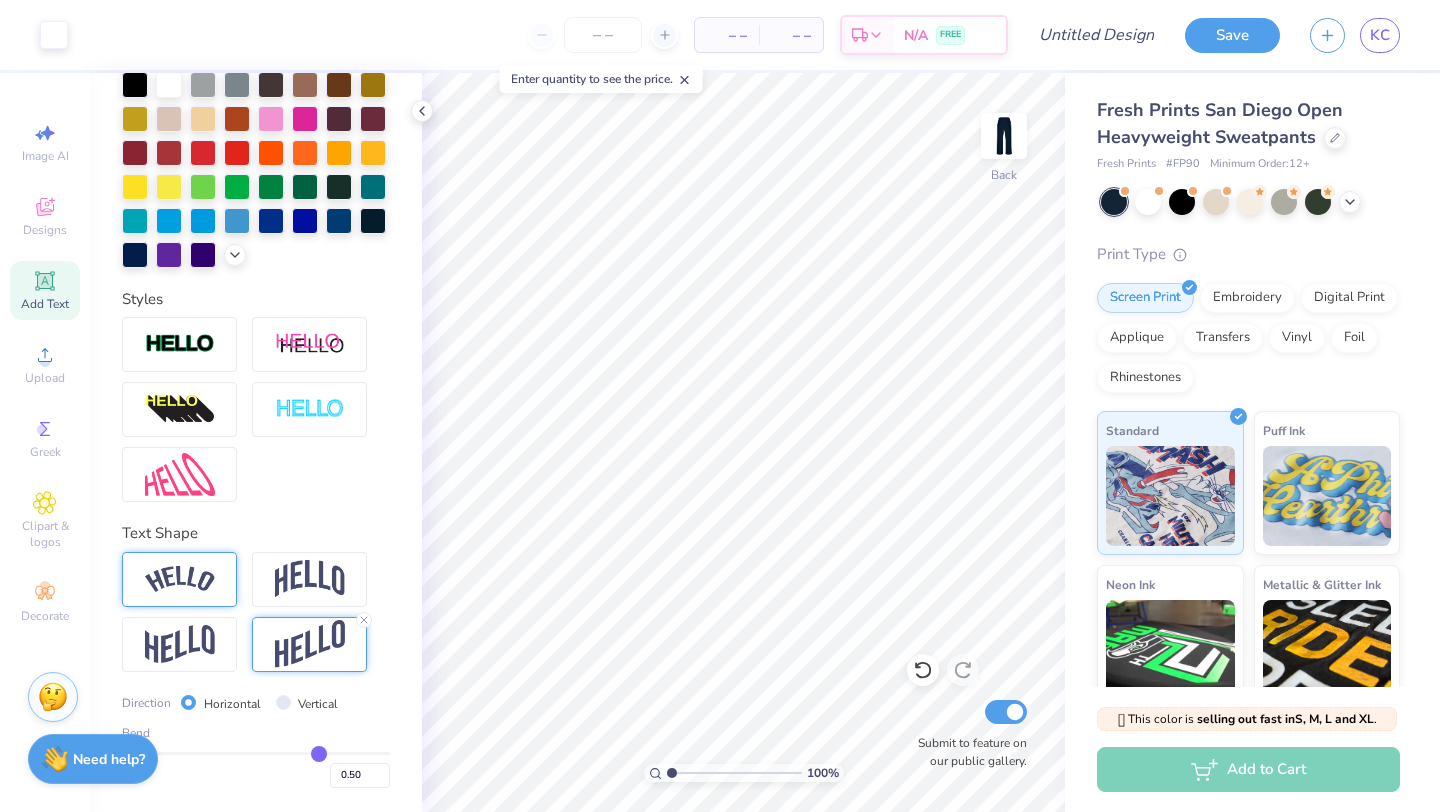 click at bounding box center [179, 579] 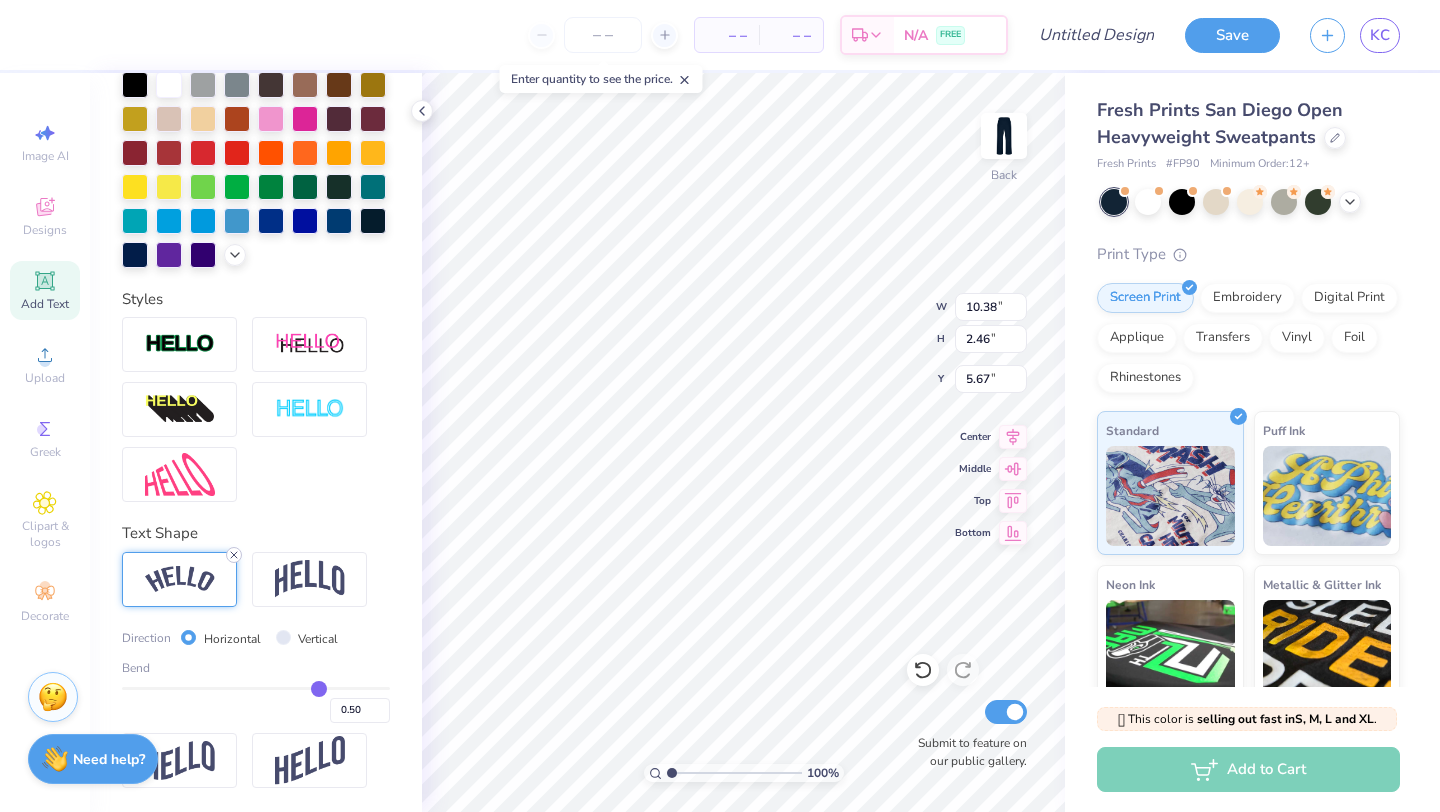 click 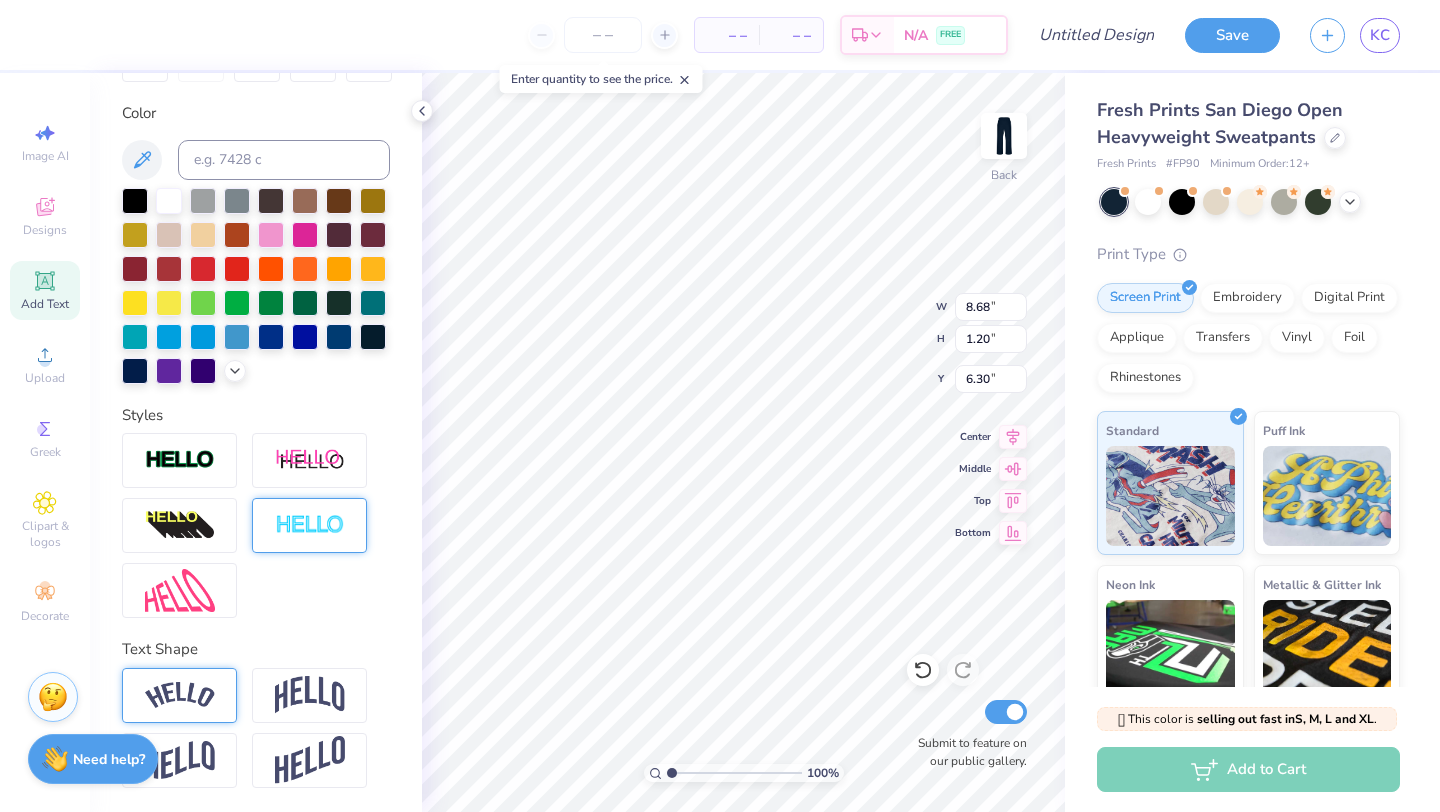 type on "8.68" 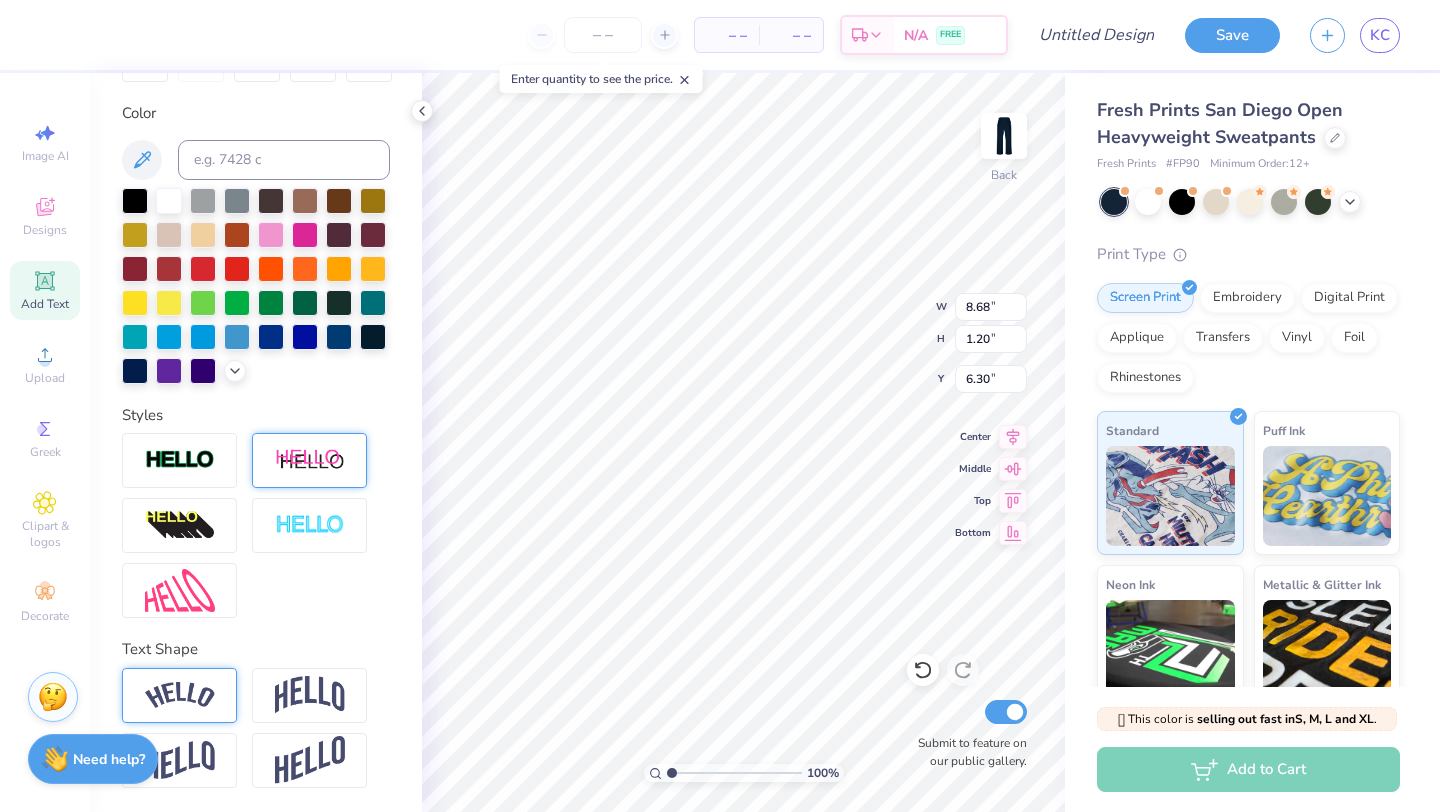 scroll, scrollTop: 350, scrollLeft: 0, axis: vertical 